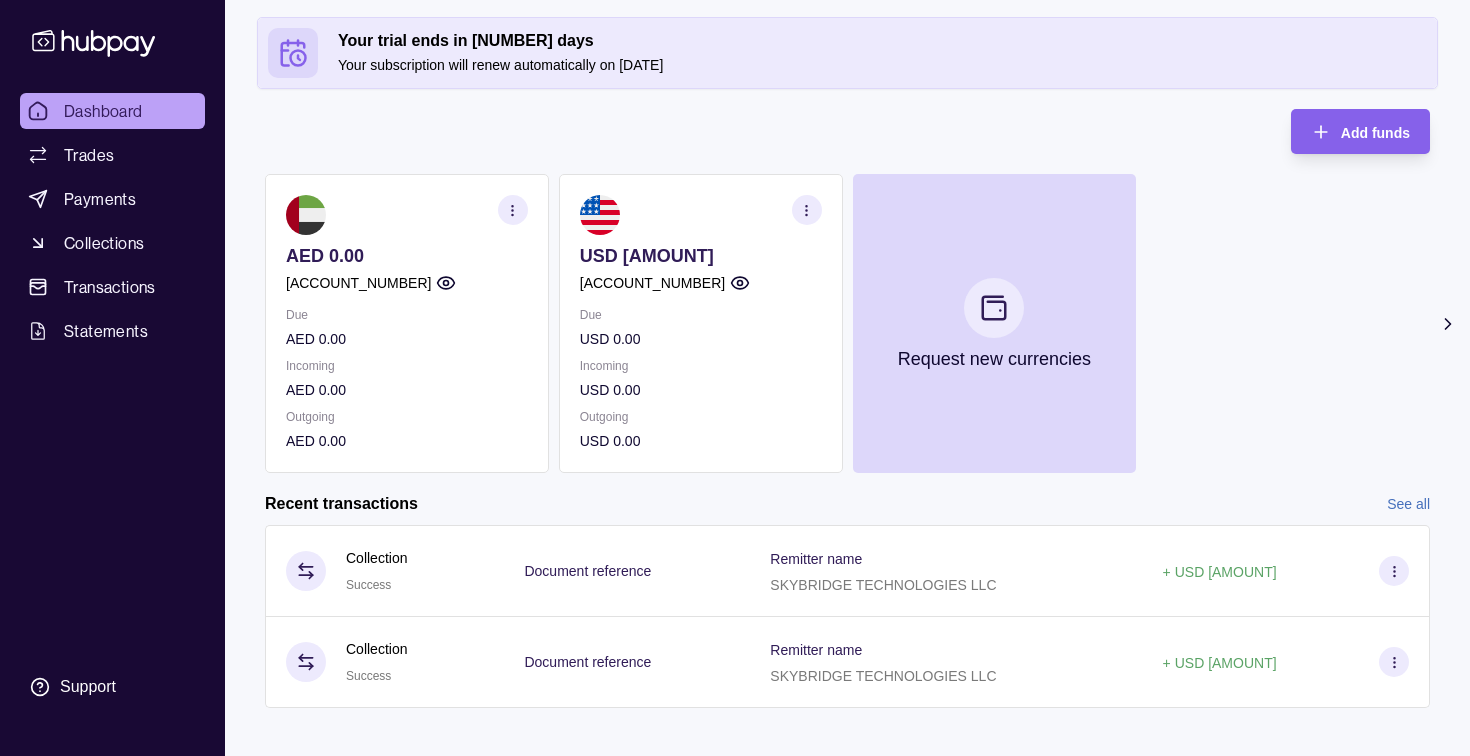 scroll, scrollTop: 165, scrollLeft: 0, axis: vertical 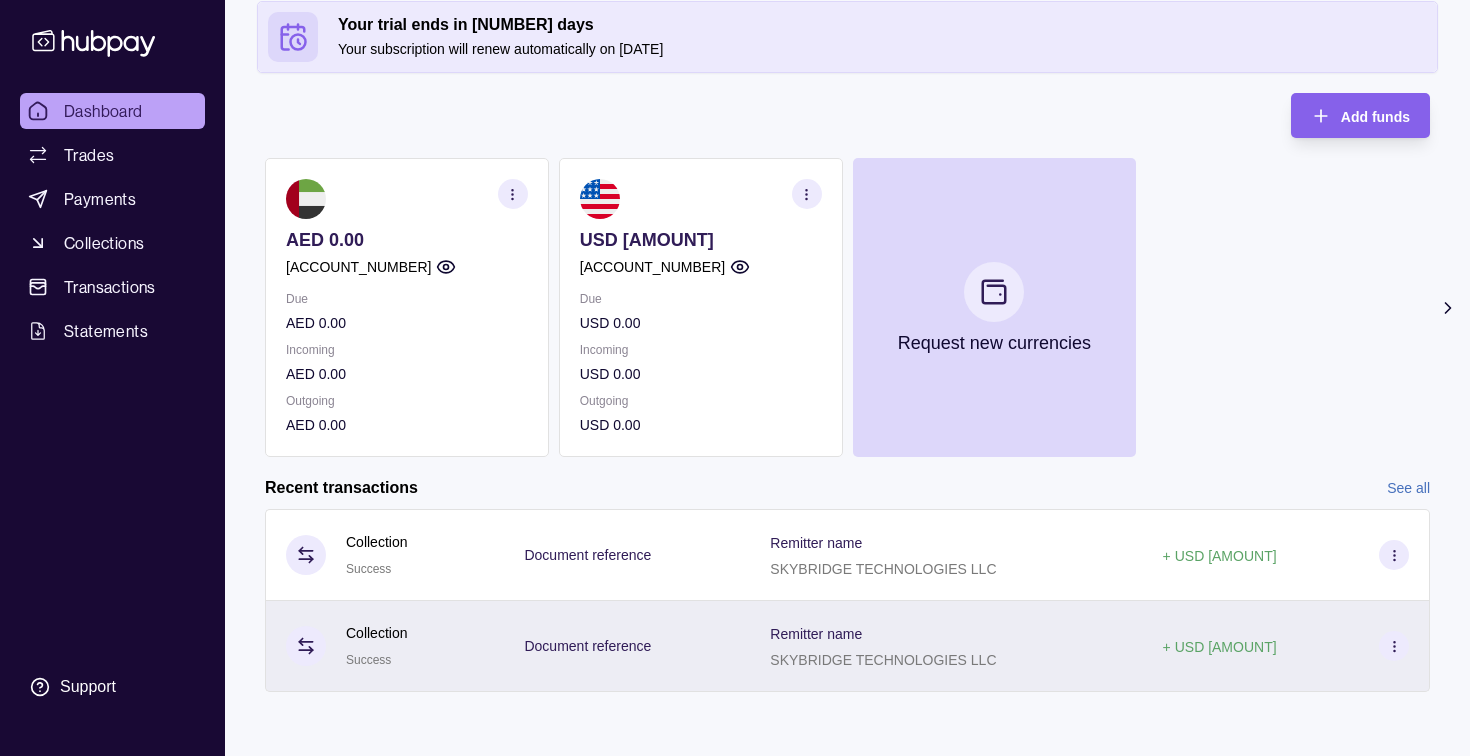 click on "Document reference" at bounding box center [627, 646] 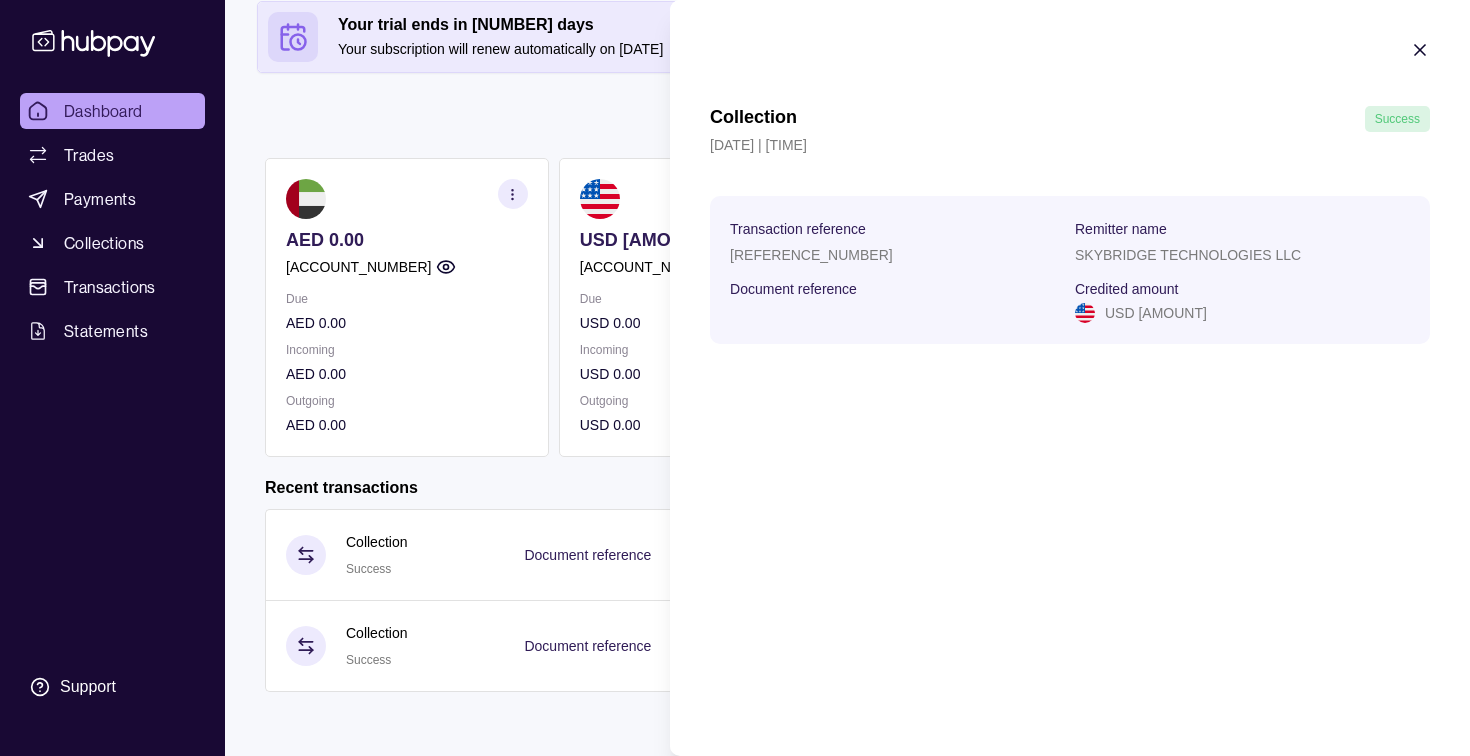 click 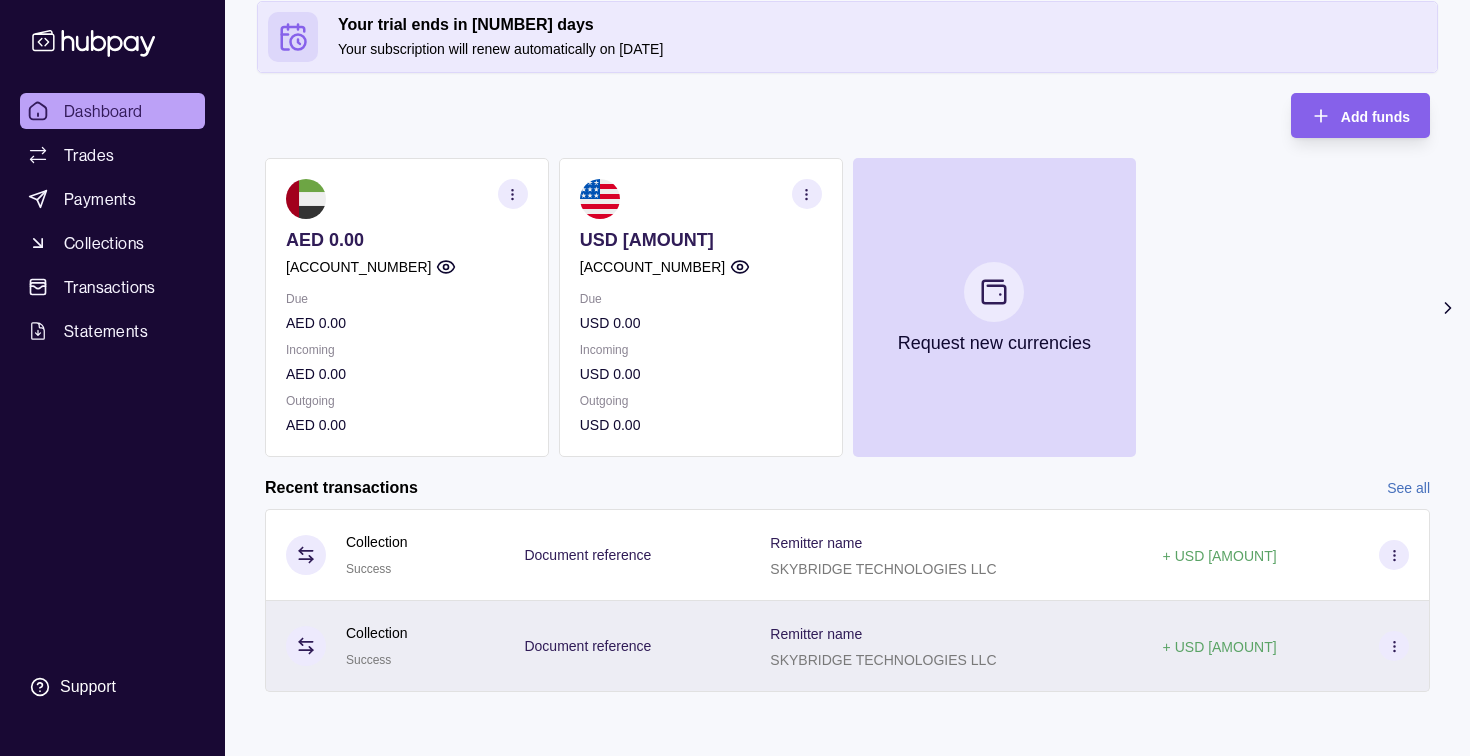 click on "Document reference" at bounding box center [627, 646] 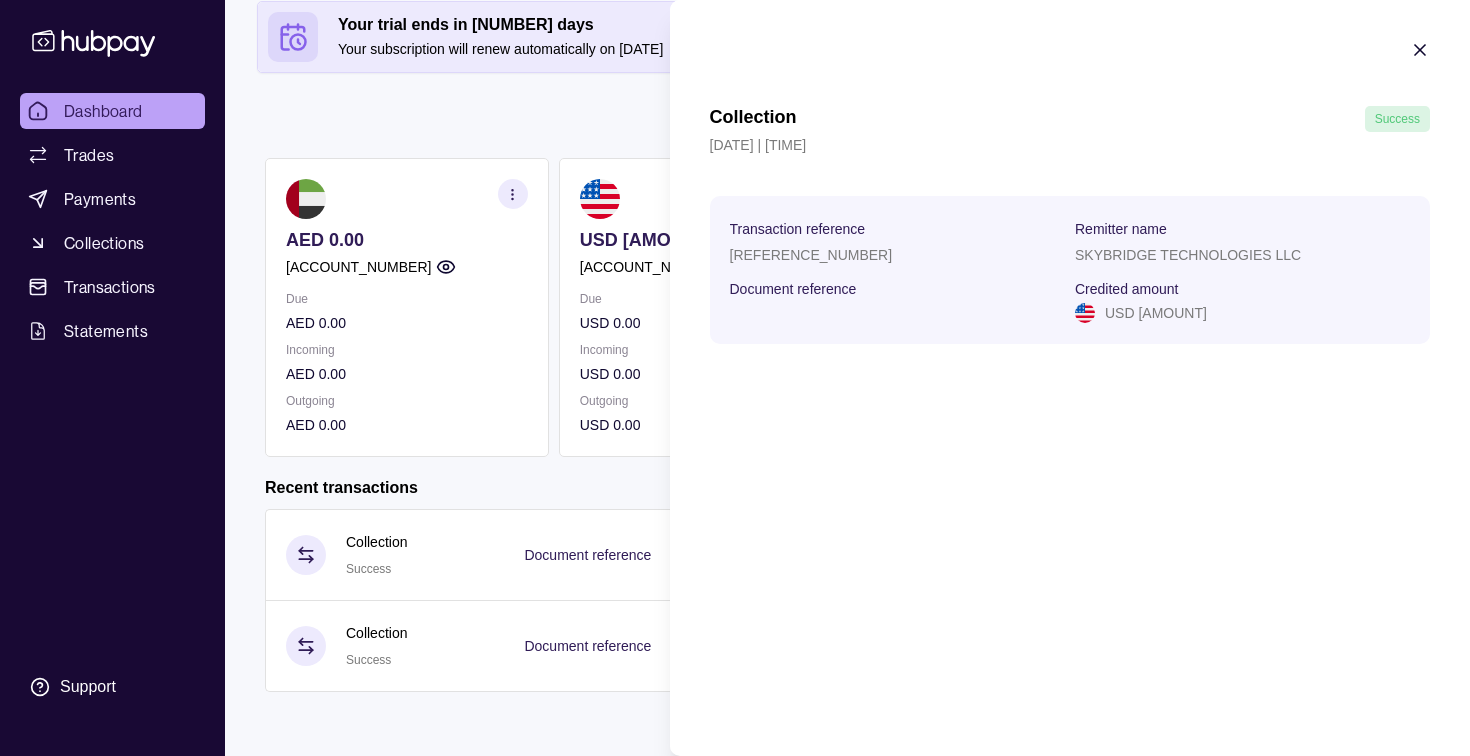 click 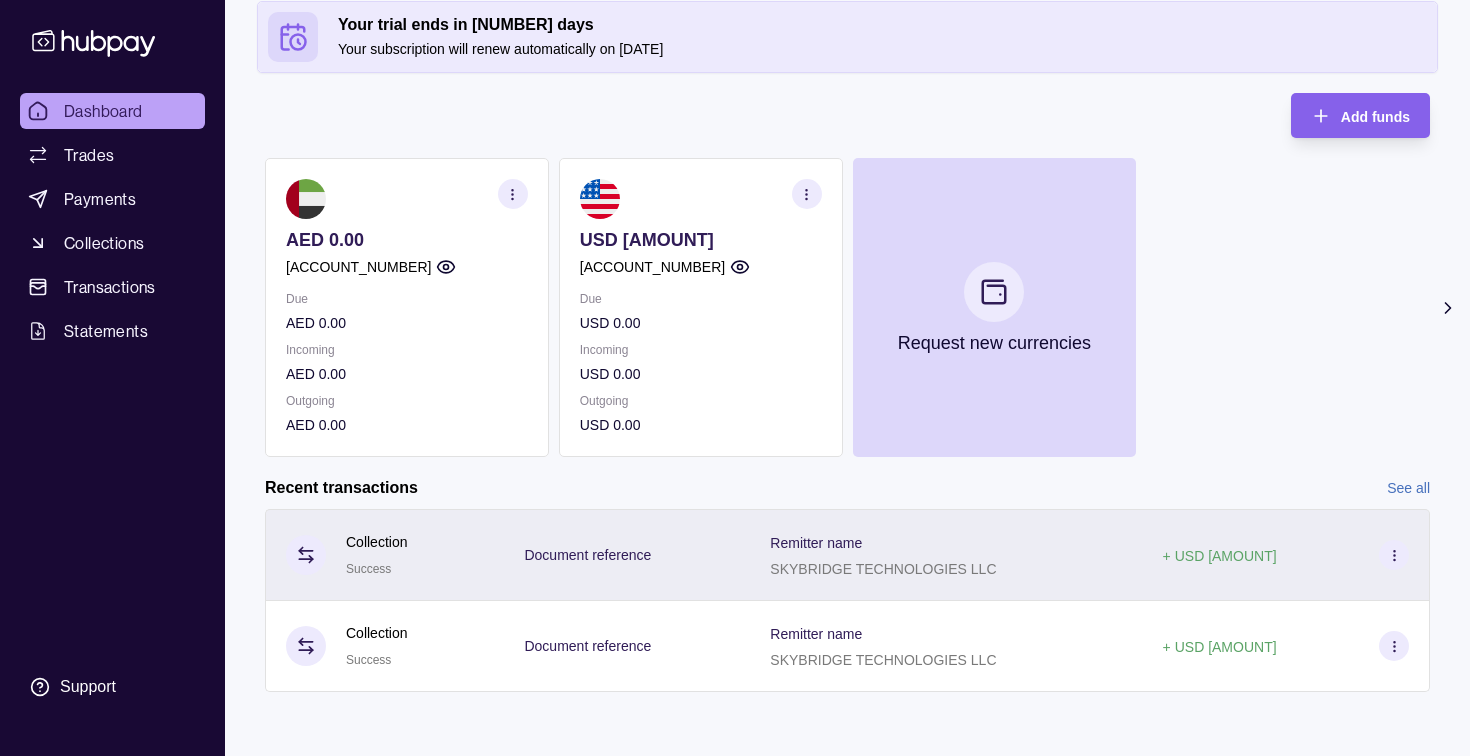 click on "Document reference" at bounding box center (627, 555) 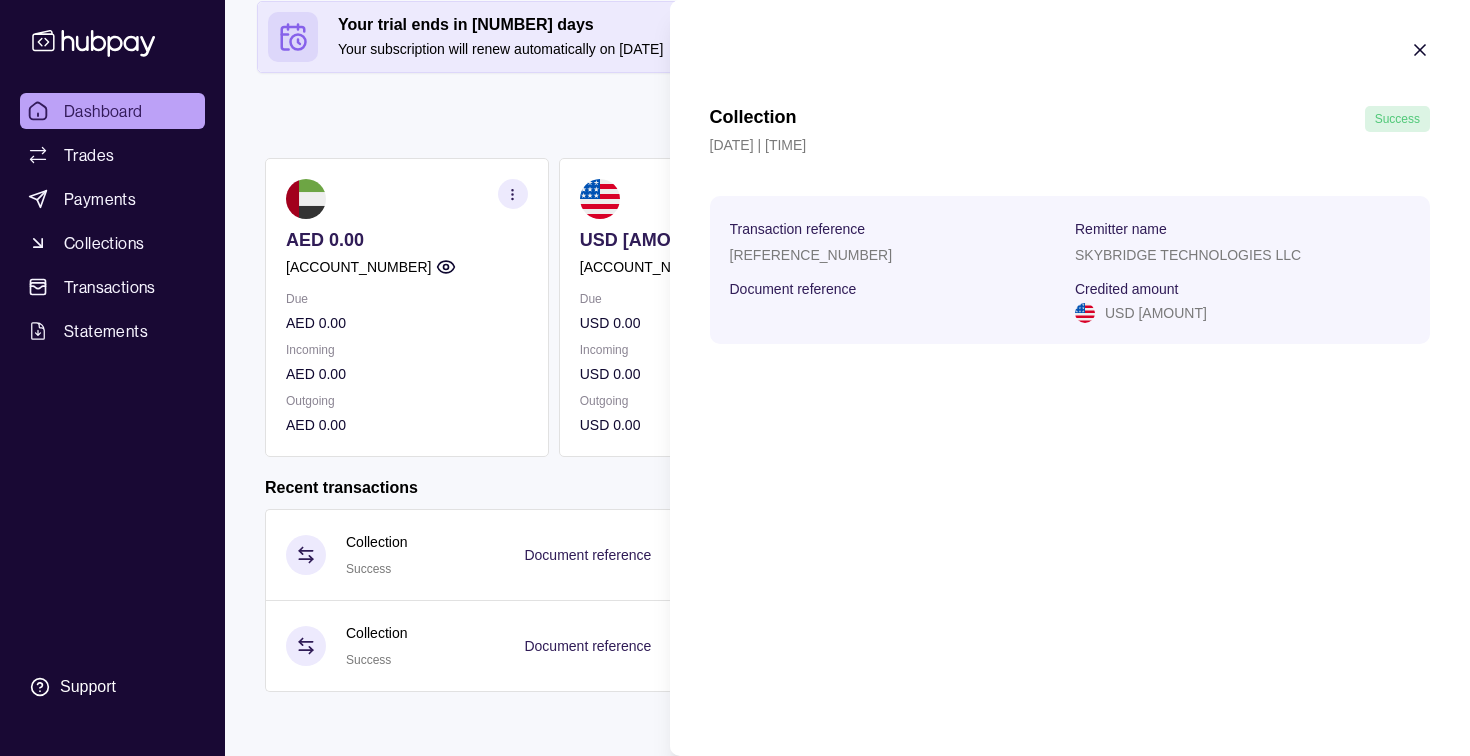 click 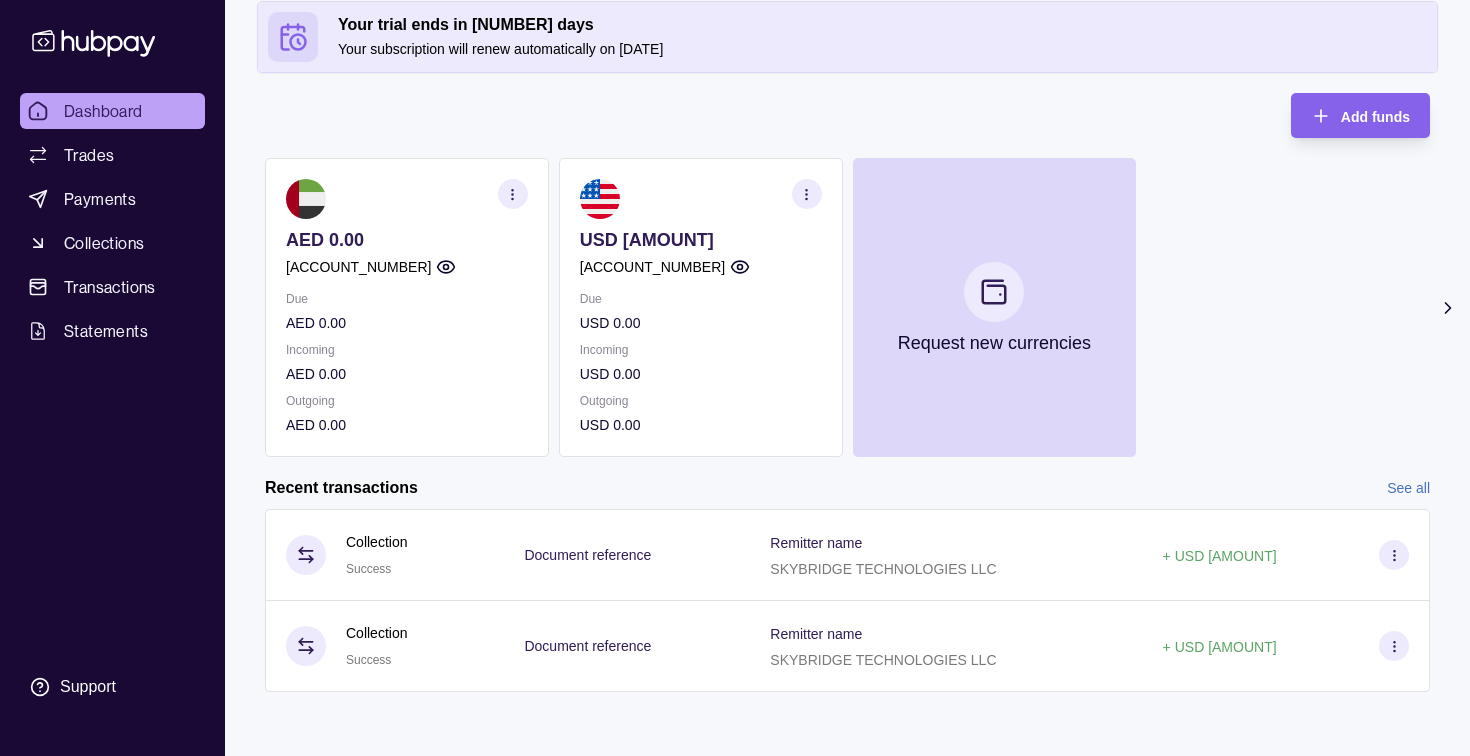 click on "USD [AMOUNT]" at bounding box center [701, 240] 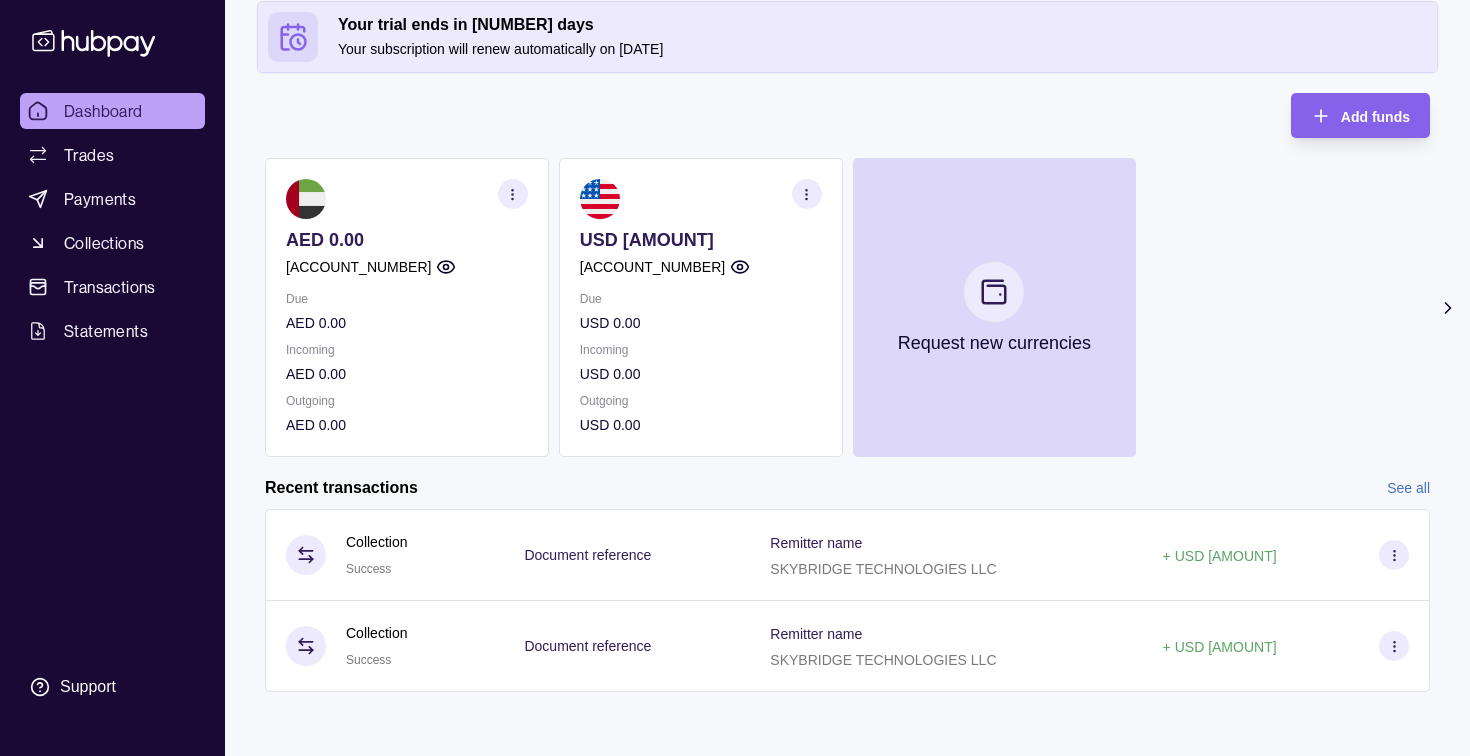 click 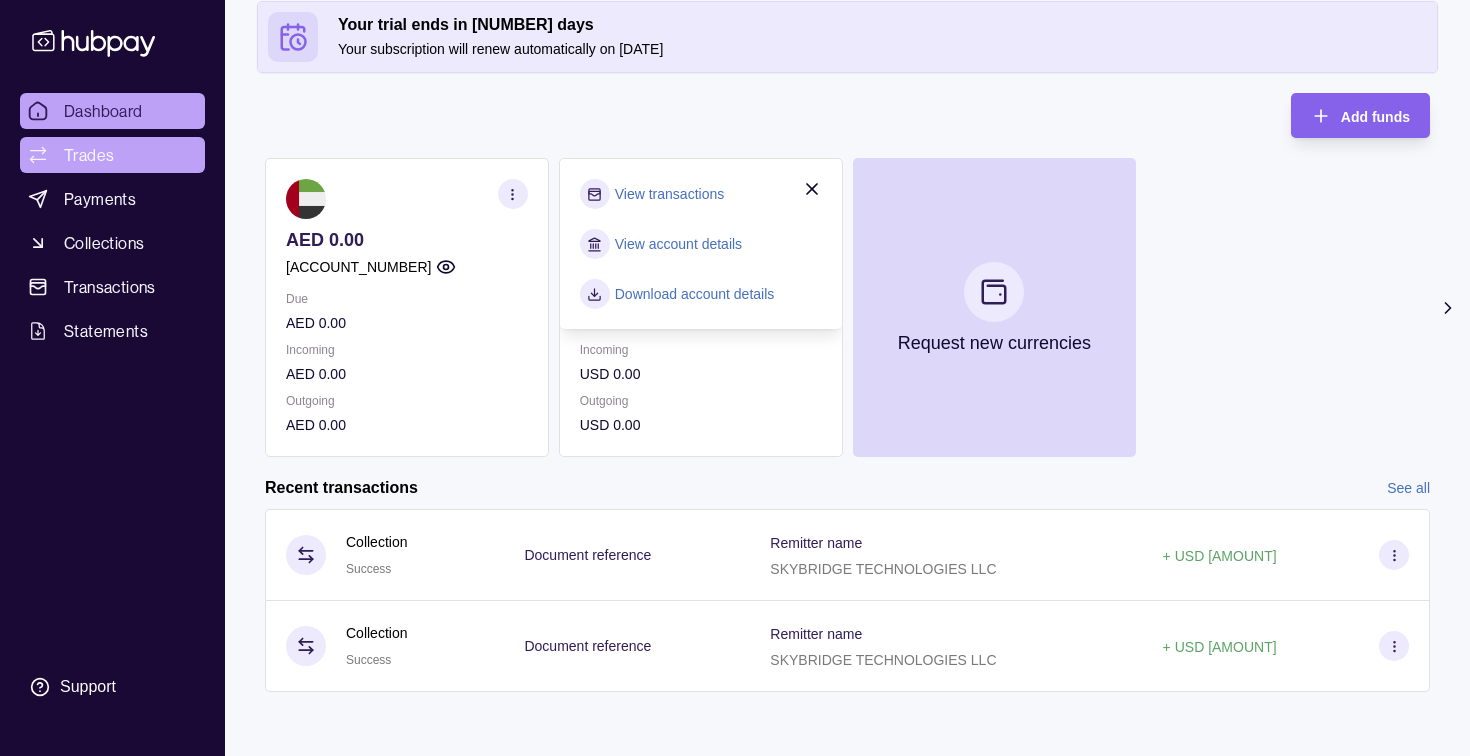 click on "Trades" at bounding box center [89, 155] 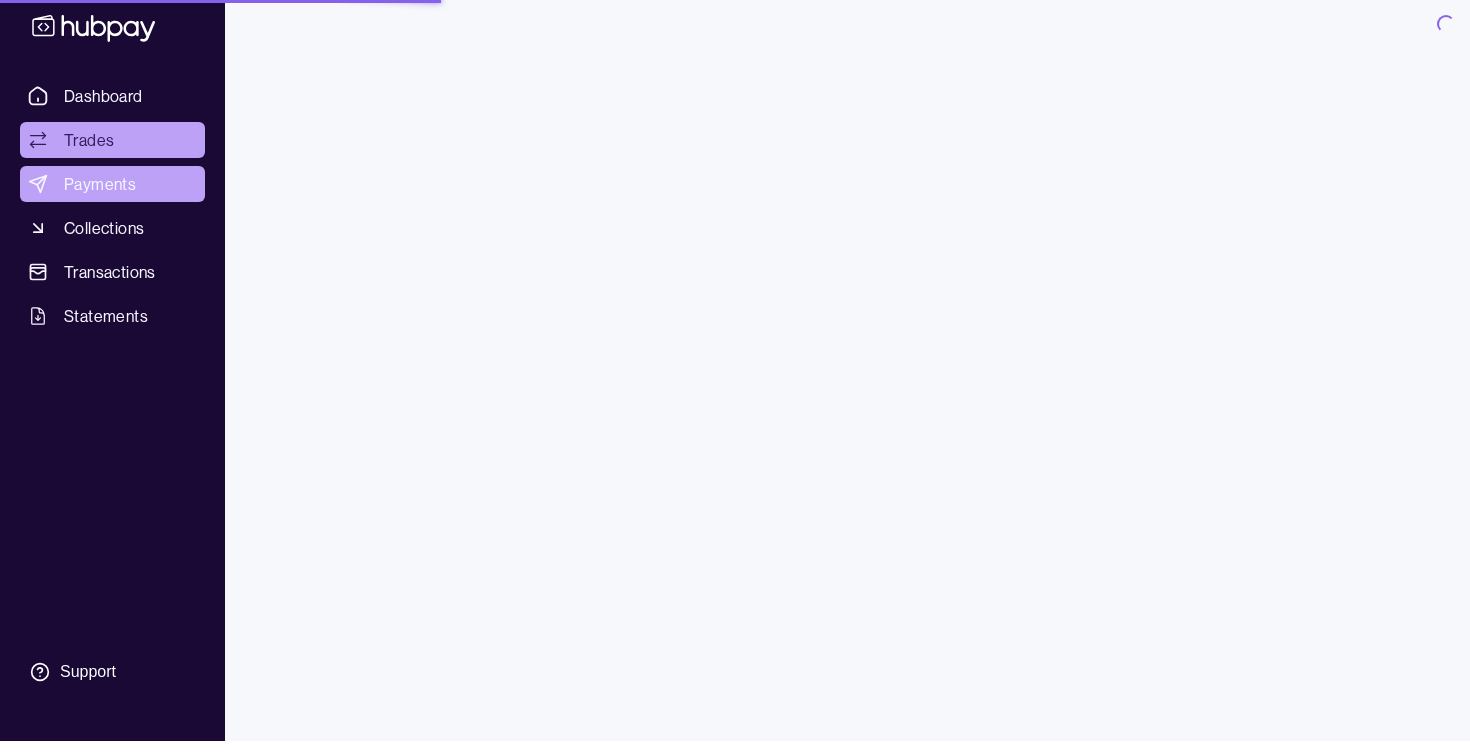scroll, scrollTop: 0, scrollLeft: 0, axis: both 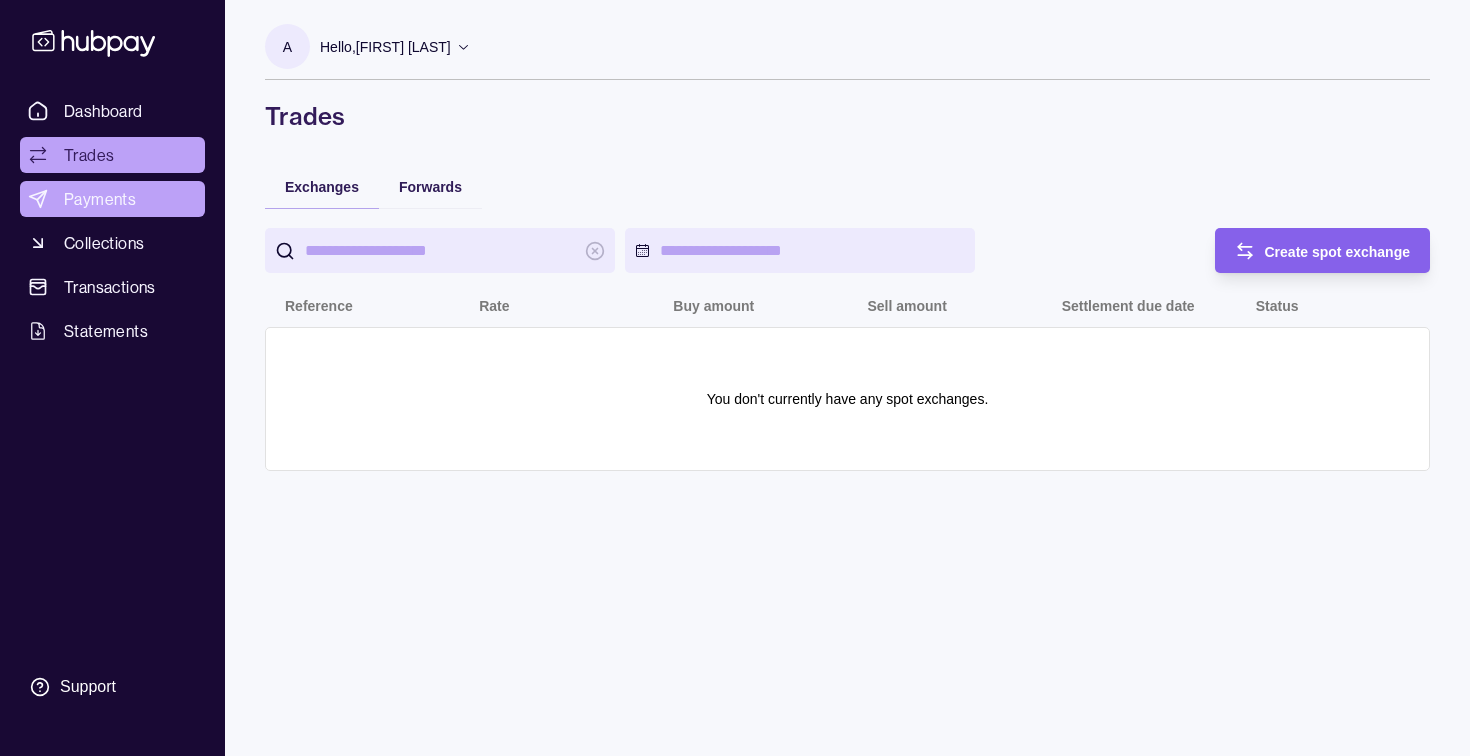 click on "Payments" at bounding box center [100, 199] 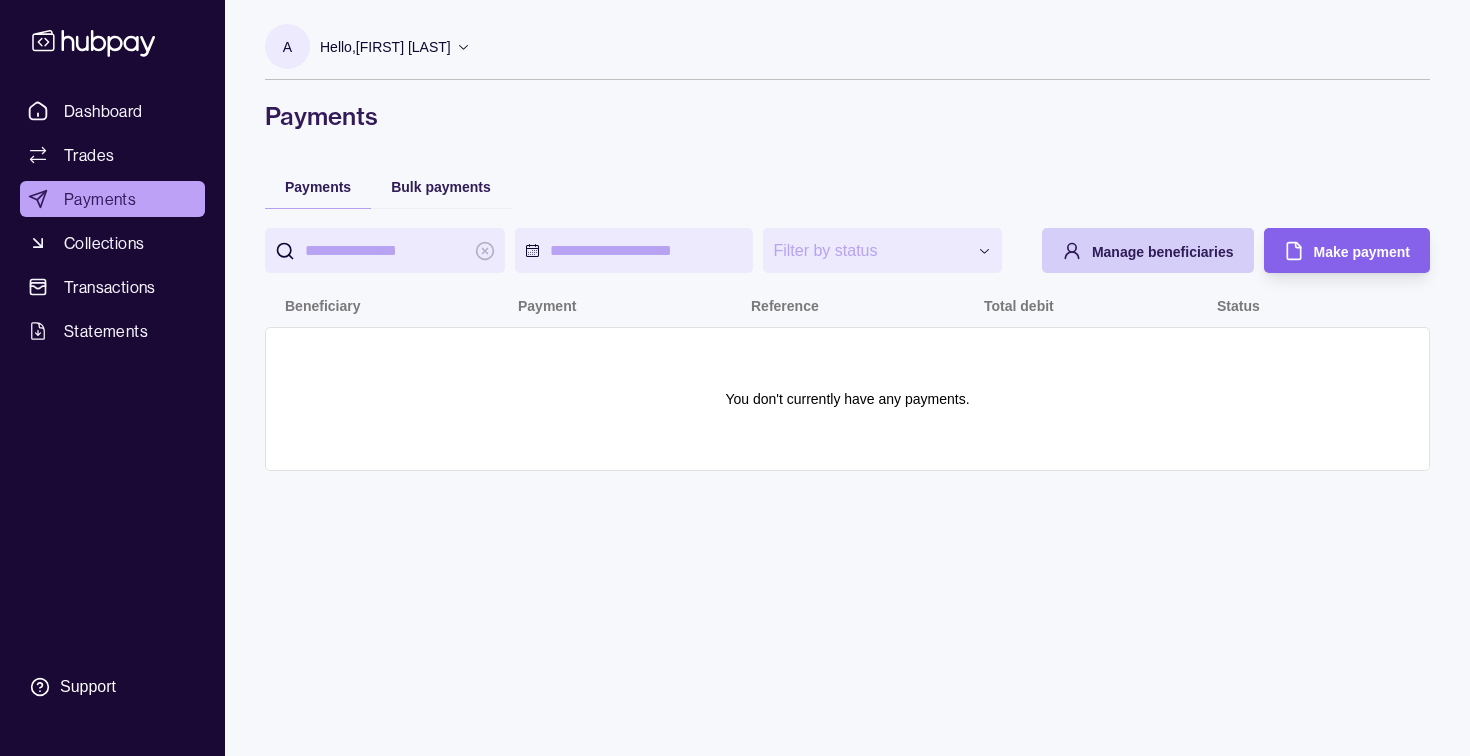 click on "Manage beneficiaries" at bounding box center (1163, 252) 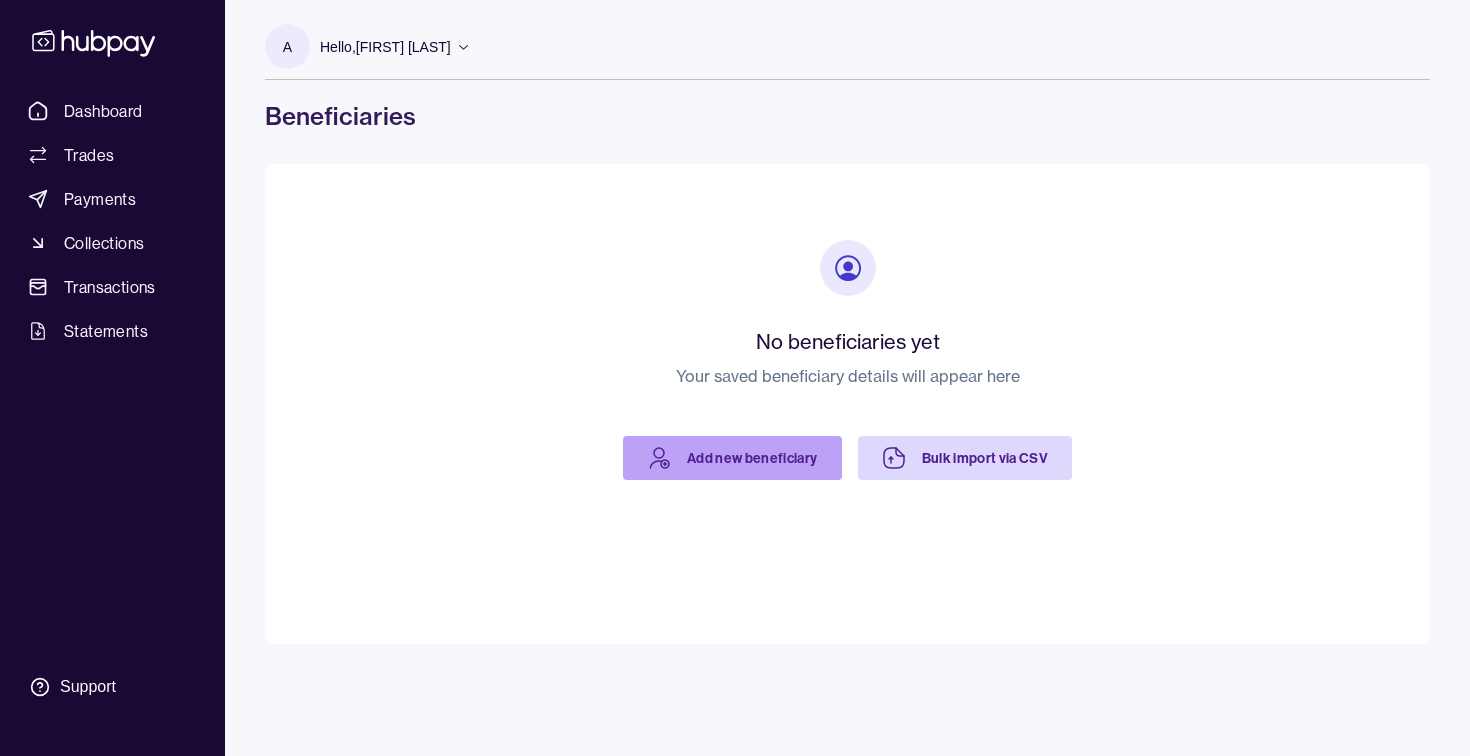 click on "Add new beneficiary" at bounding box center (732, 458) 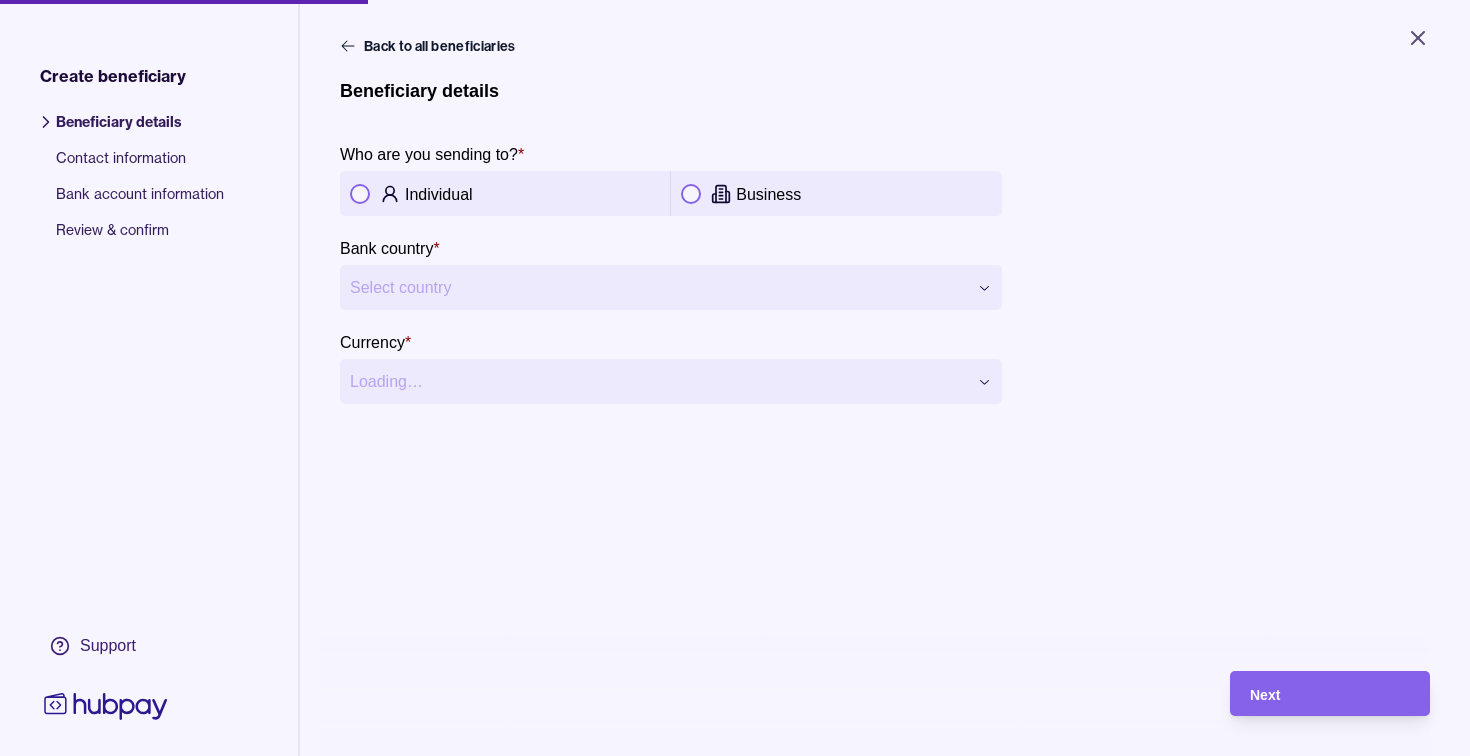 click on "Individual" at bounding box center (439, 194) 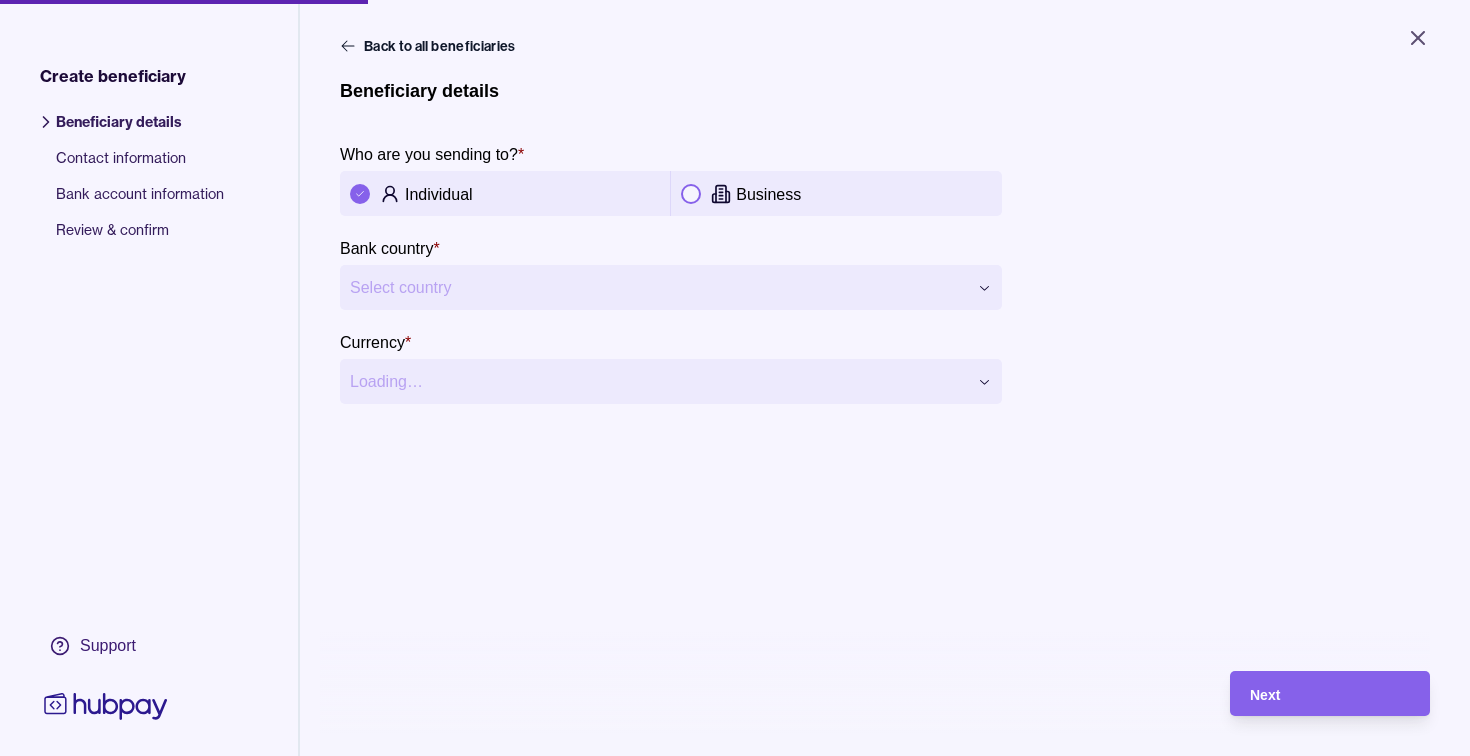 click on "**********" at bounding box center (735, 378) 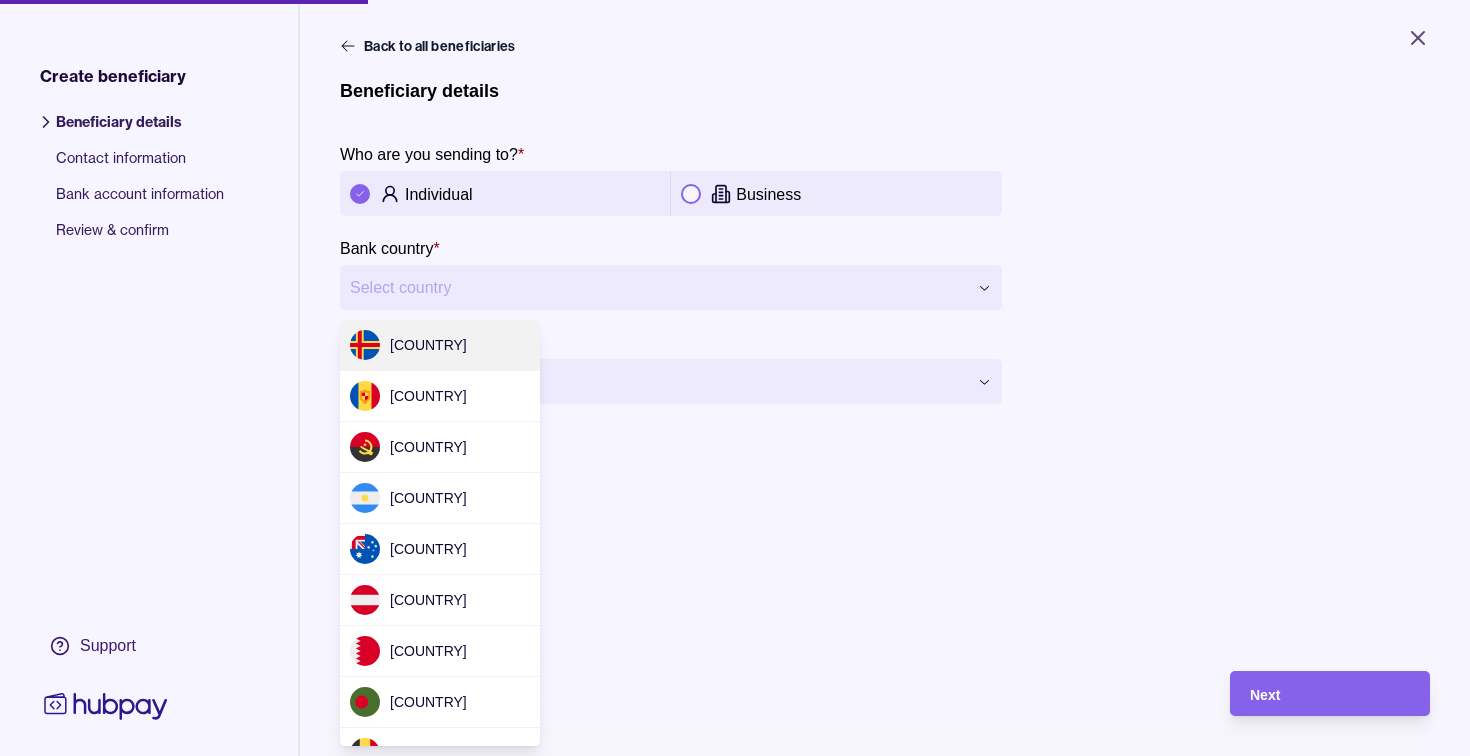 scroll, scrollTop: 2719, scrollLeft: 0, axis: vertical 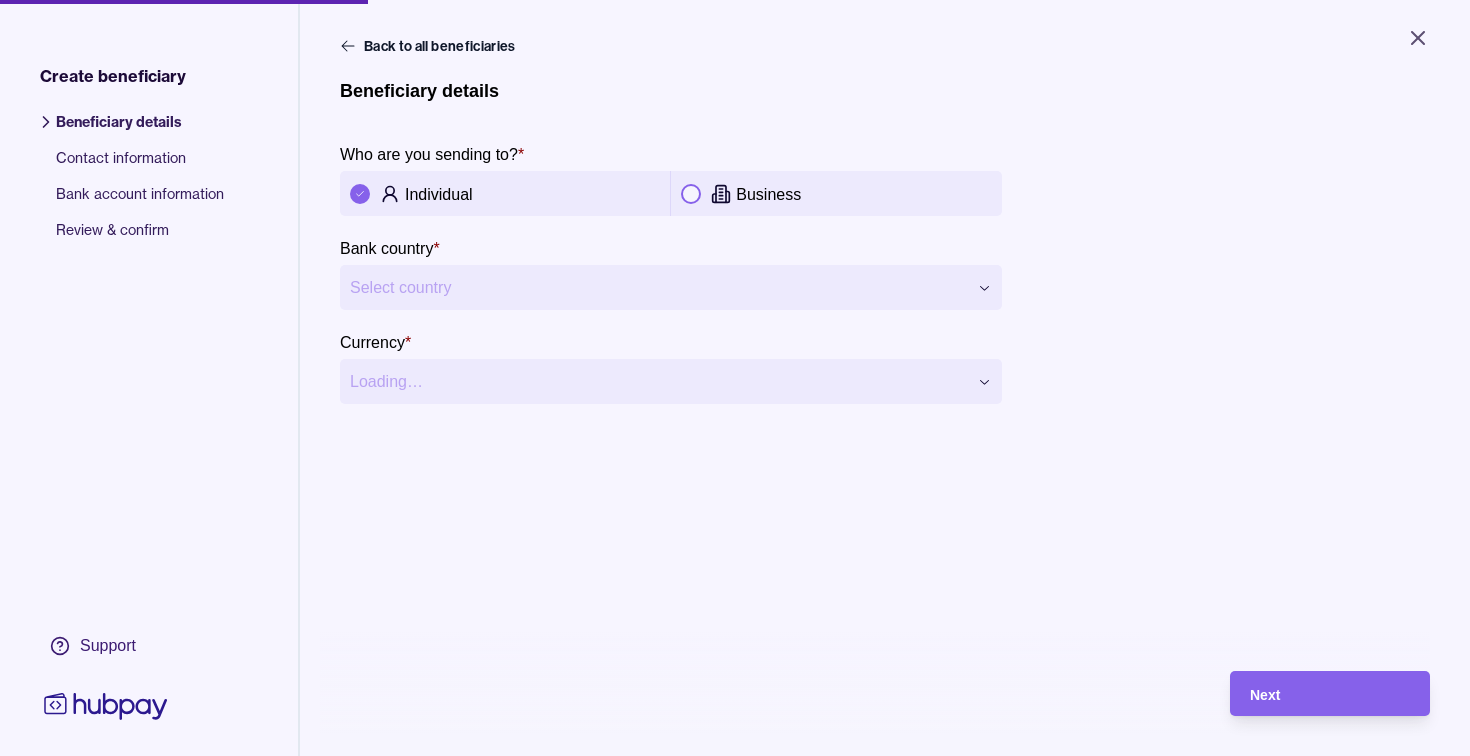click on "**********" at bounding box center [735, 378] 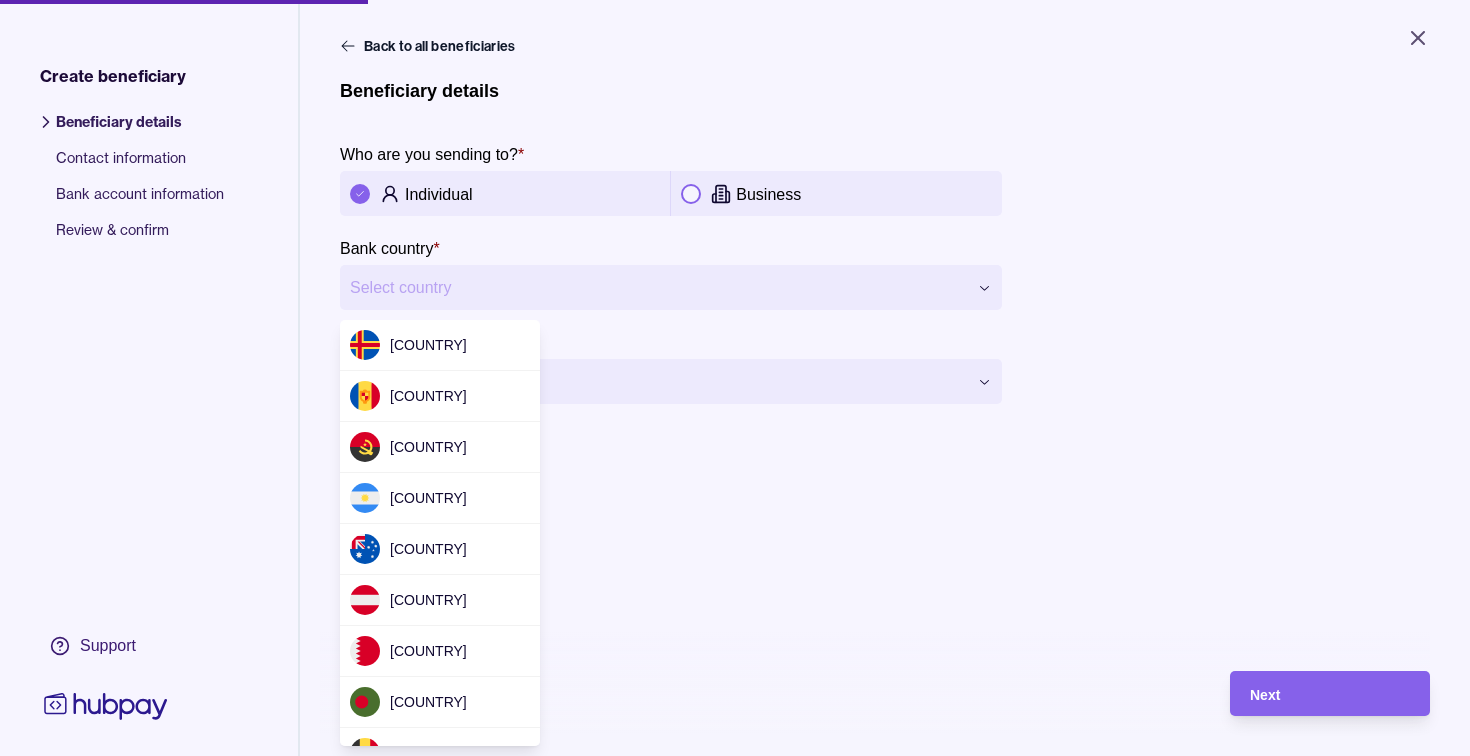 scroll, scrollTop: 2719, scrollLeft: 0, axis: vertical 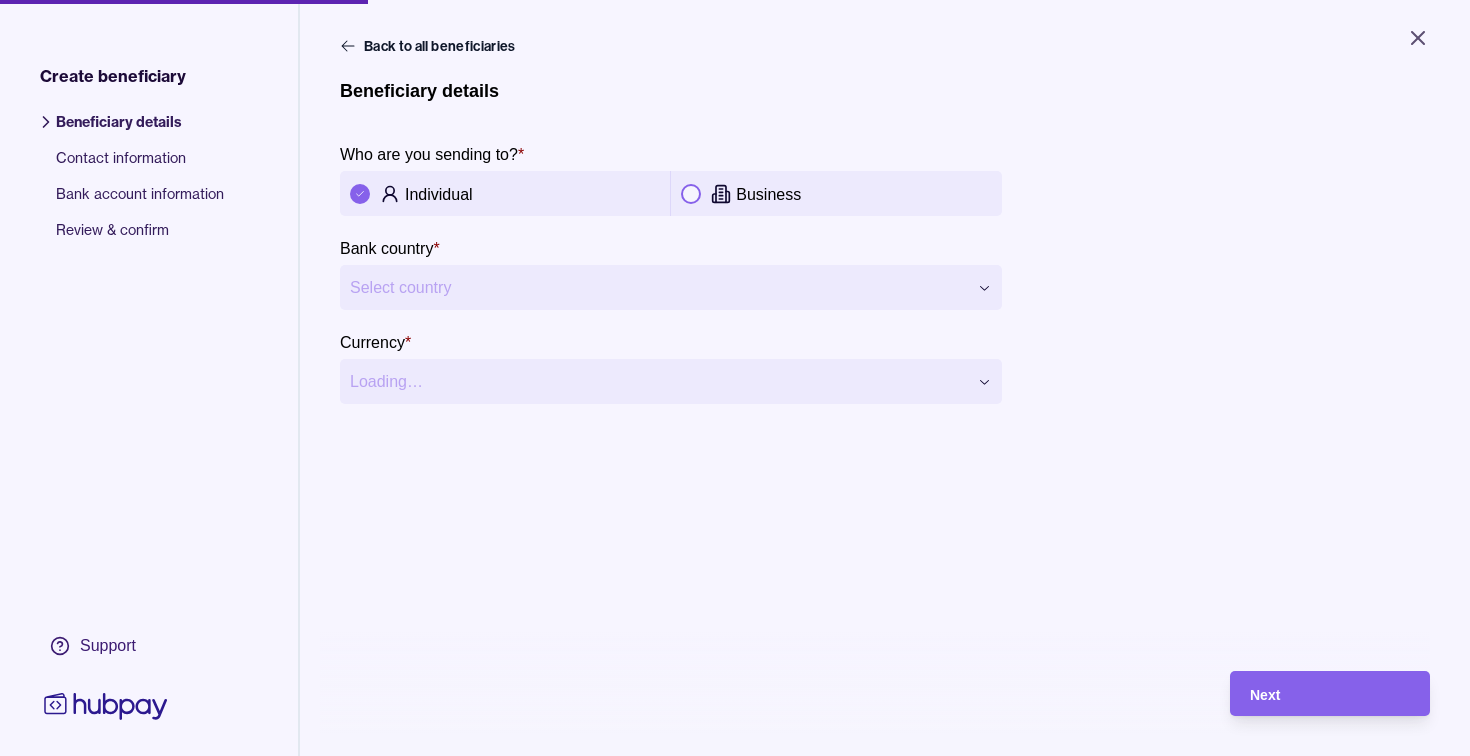 click on "**********" at bounding box center (735, 378) 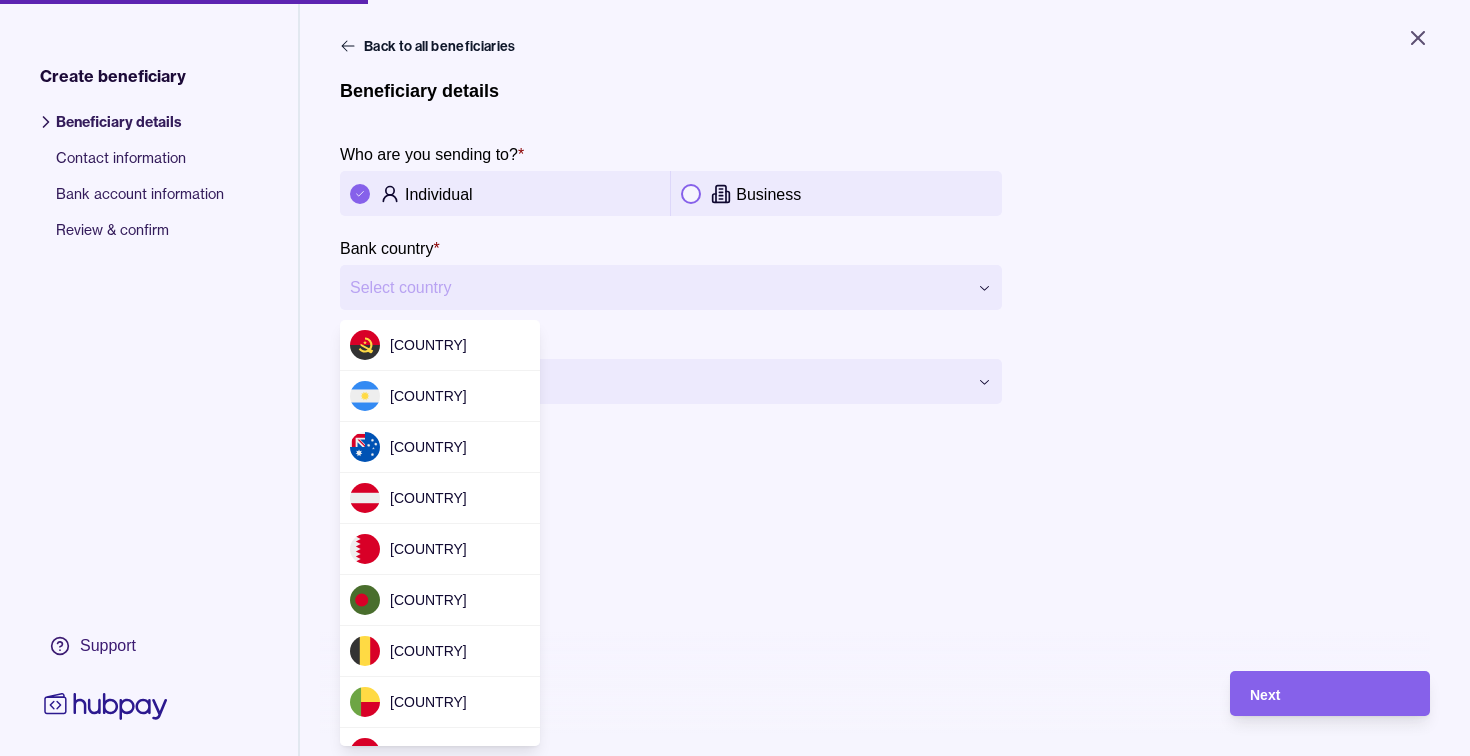 scroll, scrollTop: 124, scrollLeft: 0, axis: vertical 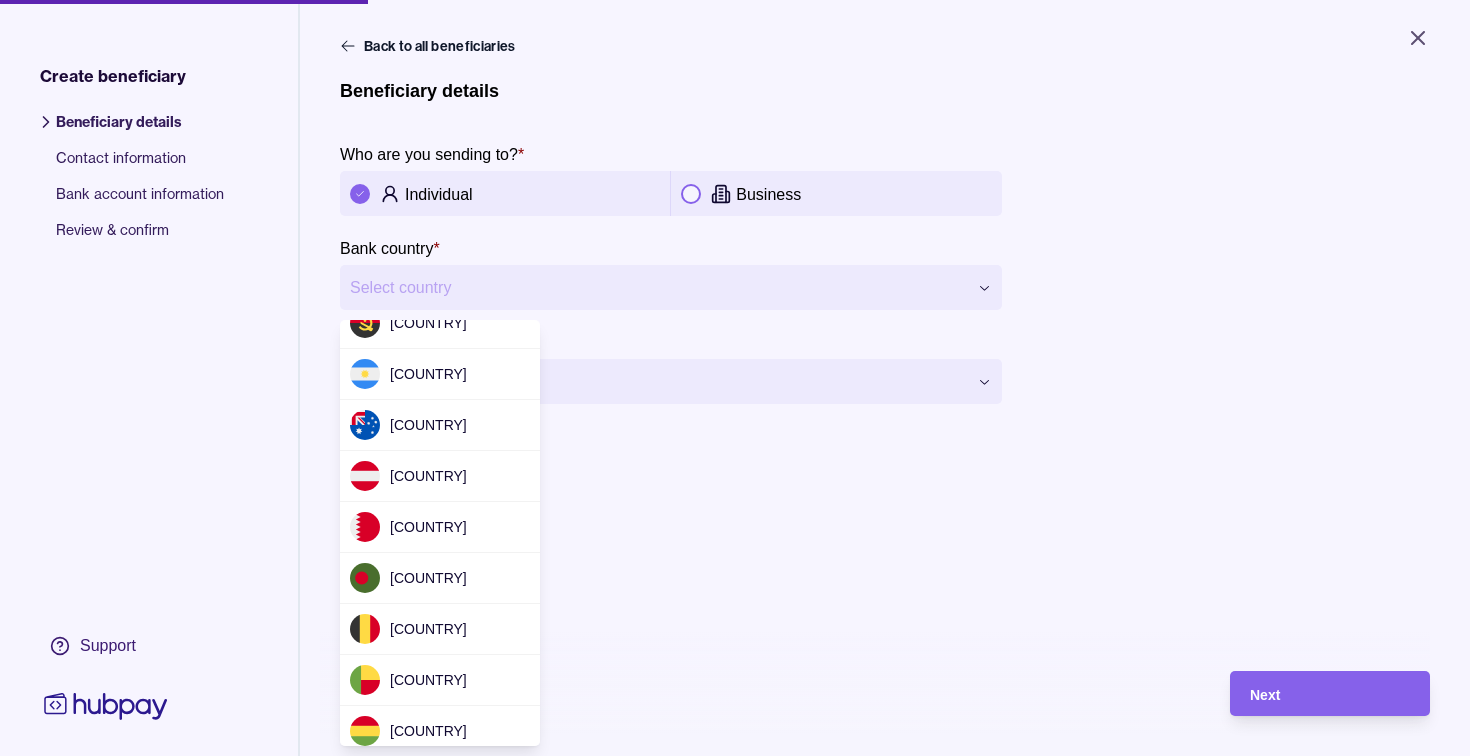 click on "**********" at bounding box center [735, 378] 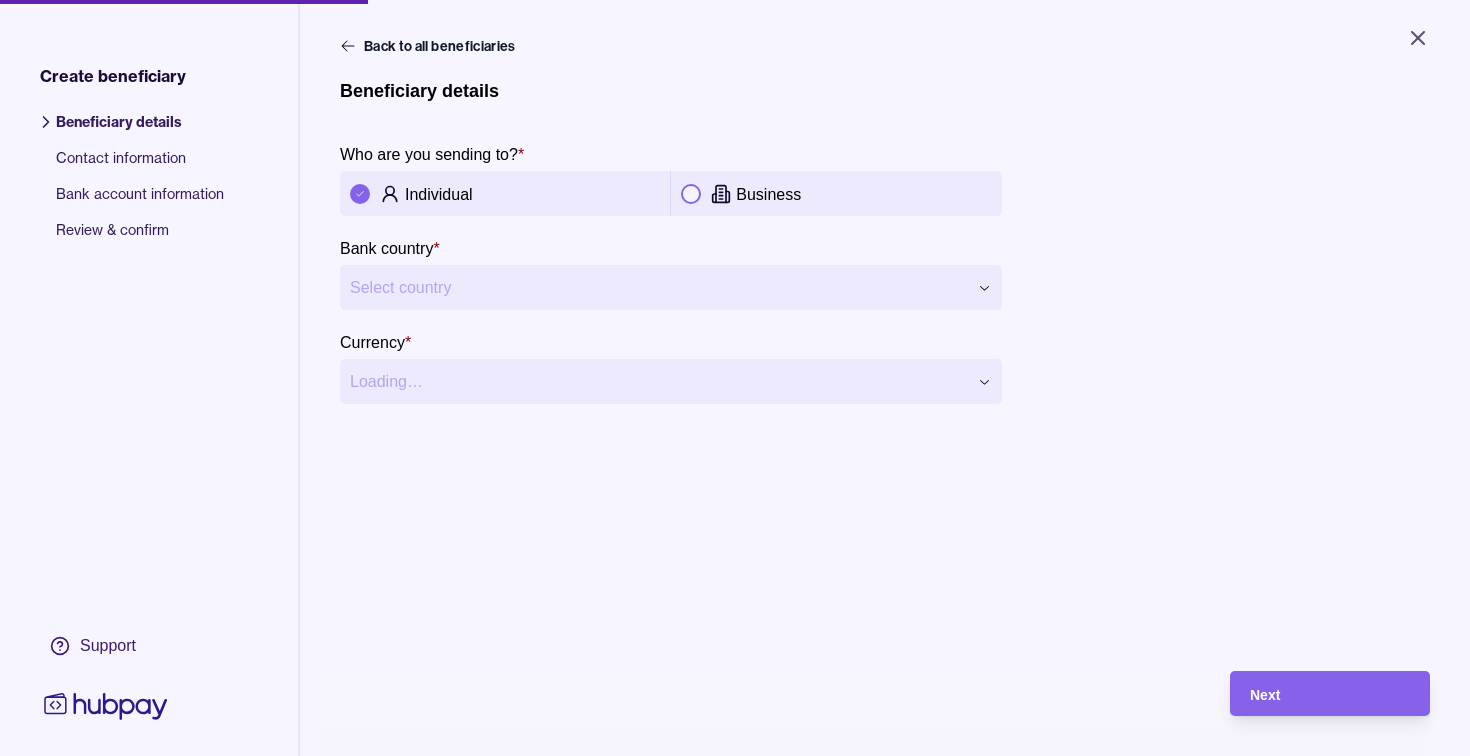 click on "**********" at bounding box center [735, 378] 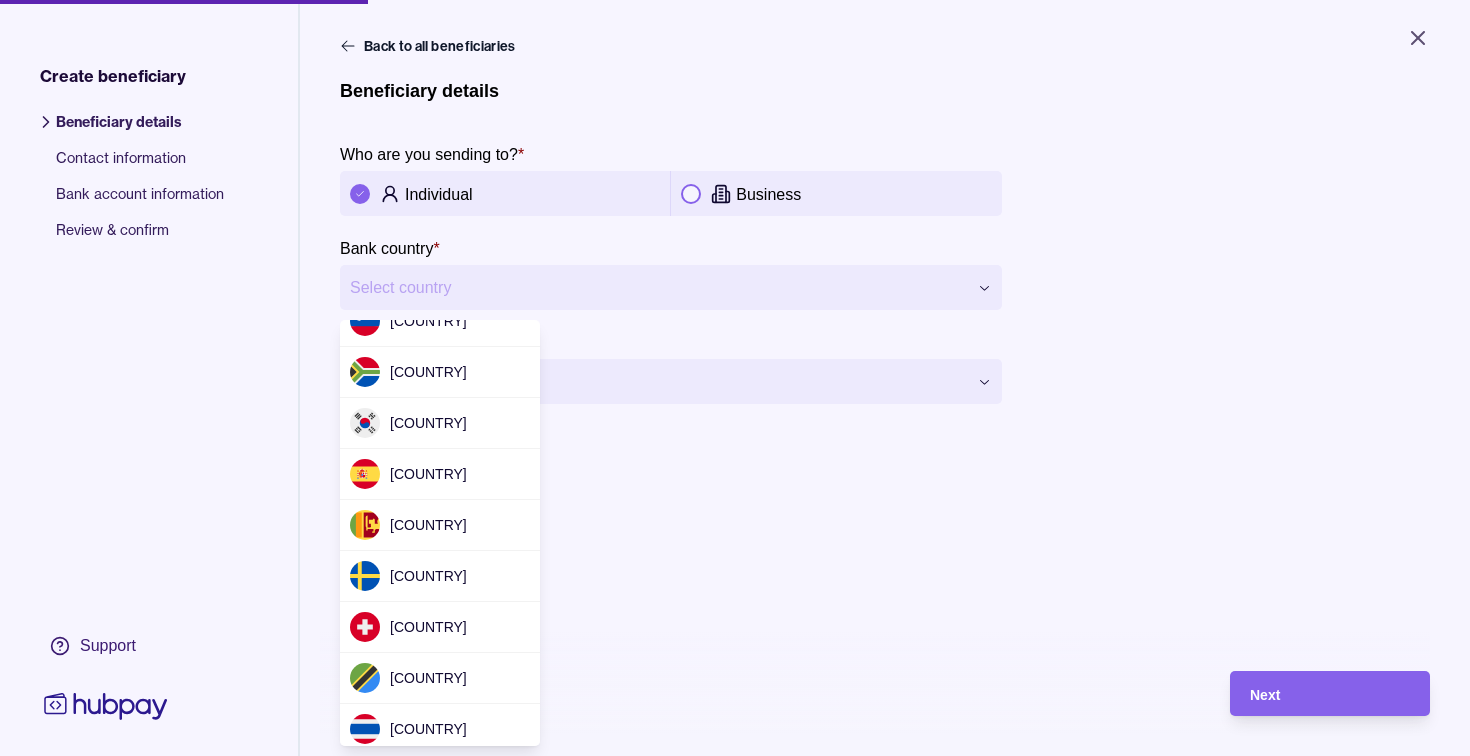 scroll, scrollTop: 6153, scrollLeft: 0, axis: vertical 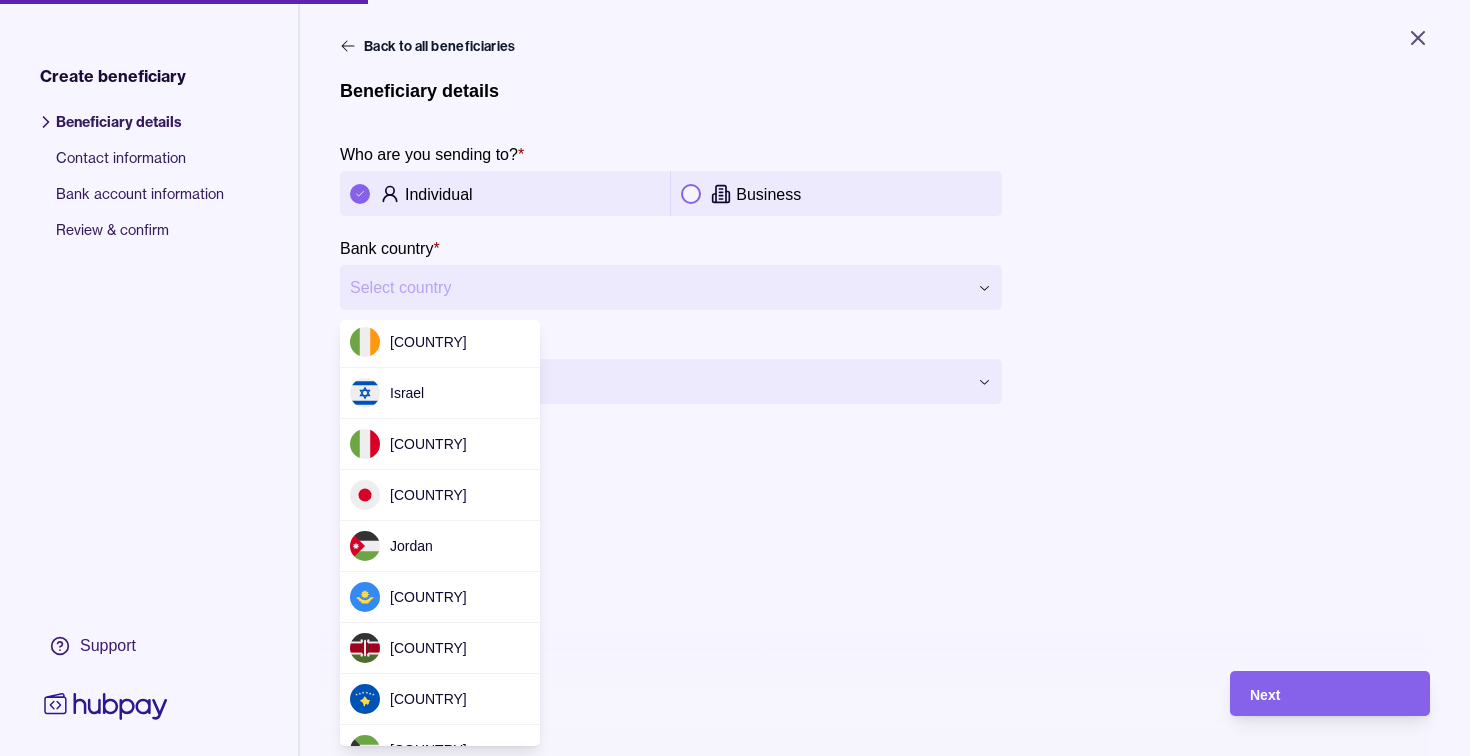 click on "**********" at bounding box center [735, 378] 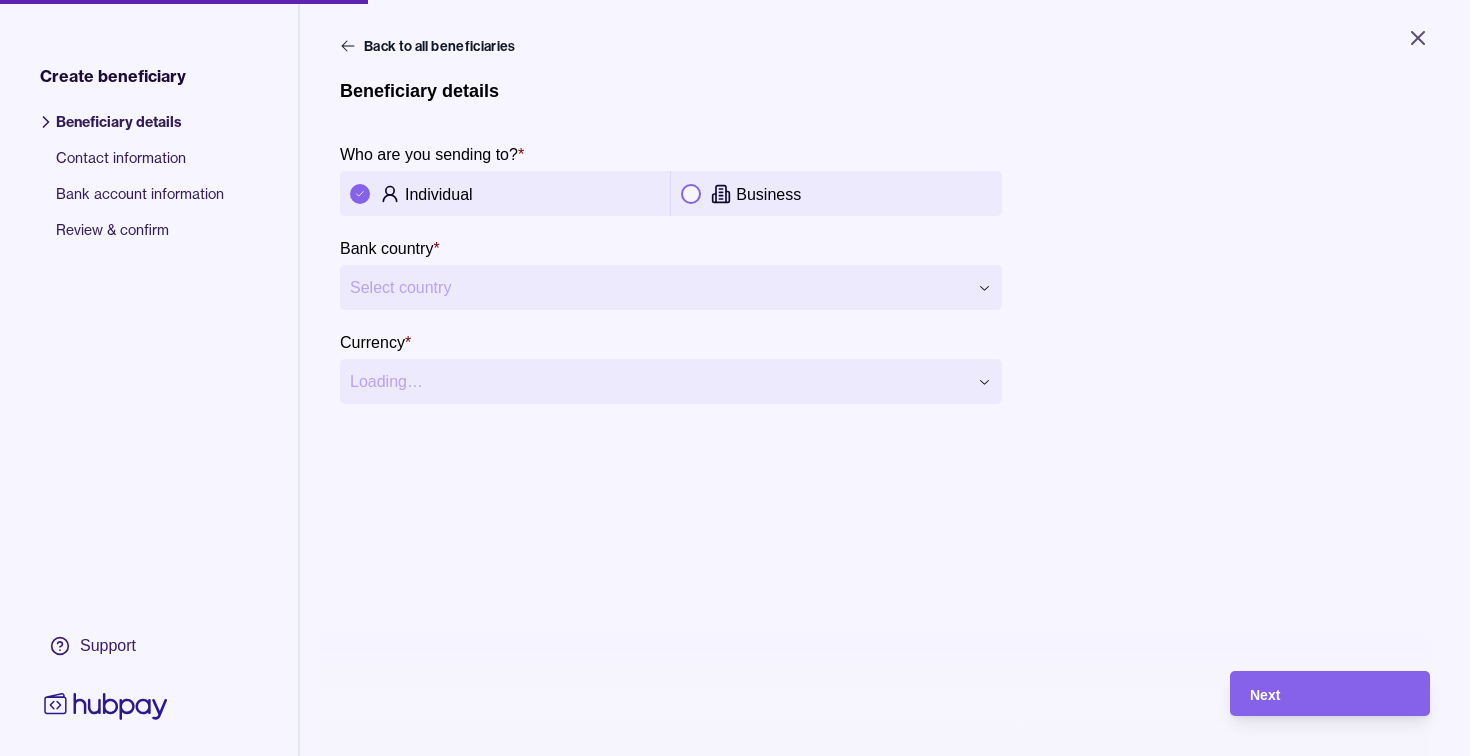 click on "**********" at bounding box center (735, 378) 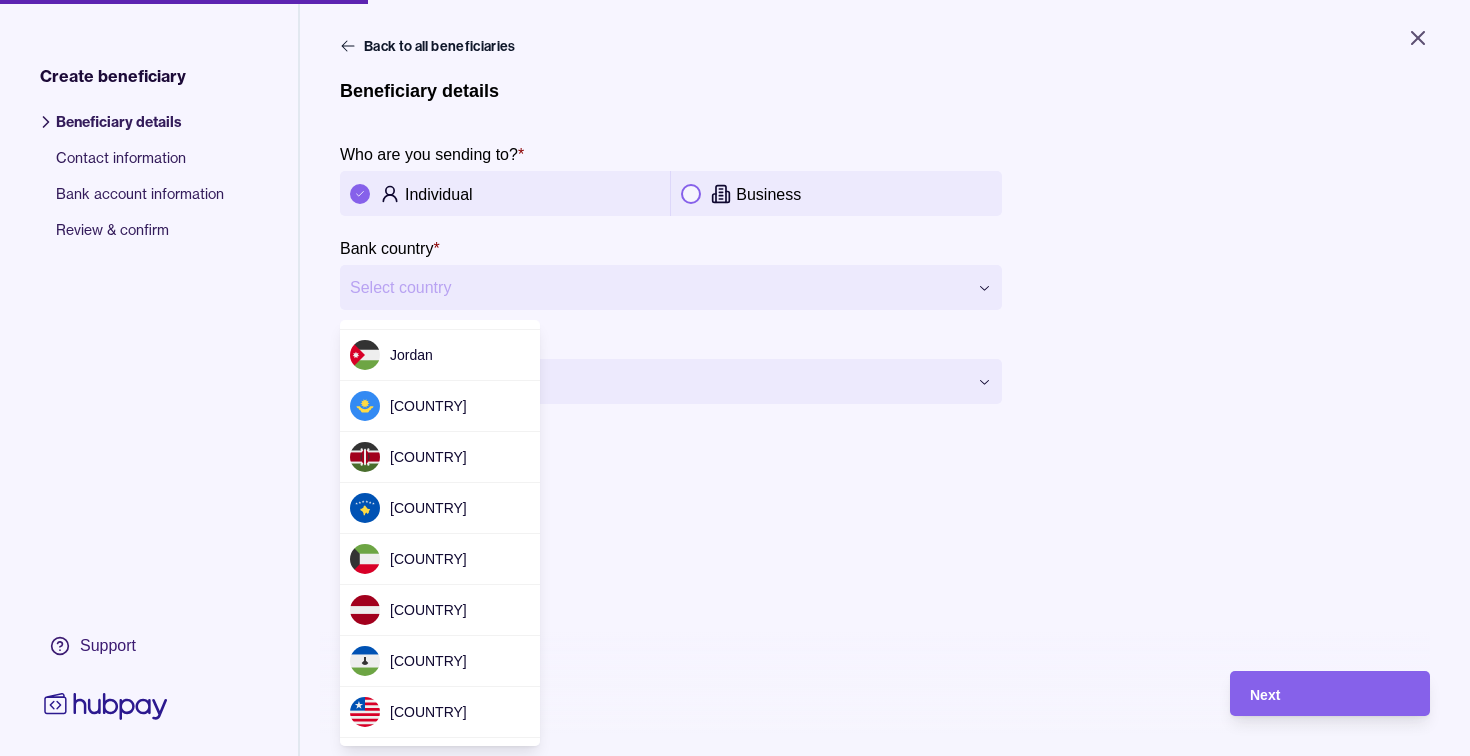 scroll, scrollTop: 2836, scrollLeft: 0, axis: vertical 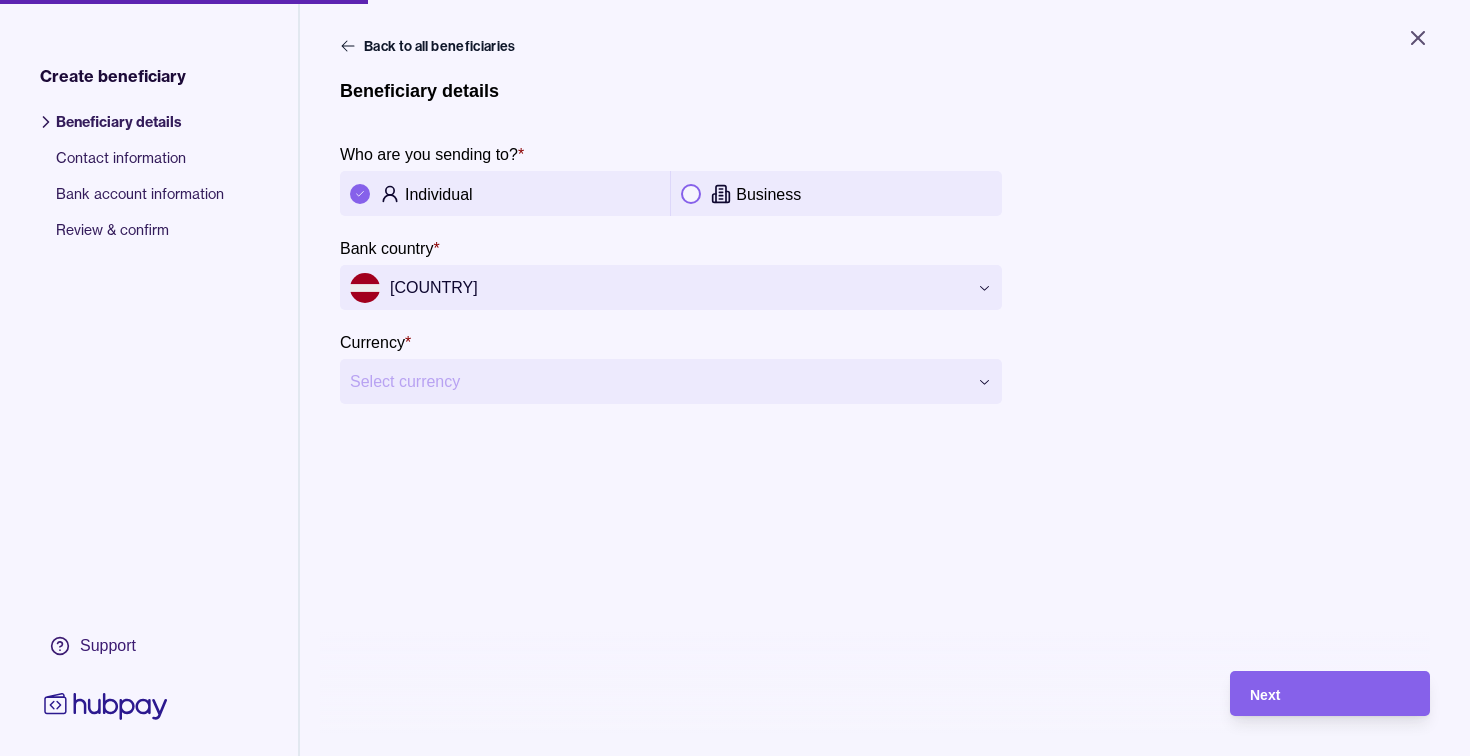 click on "**********" at bounding box center (671, 242) 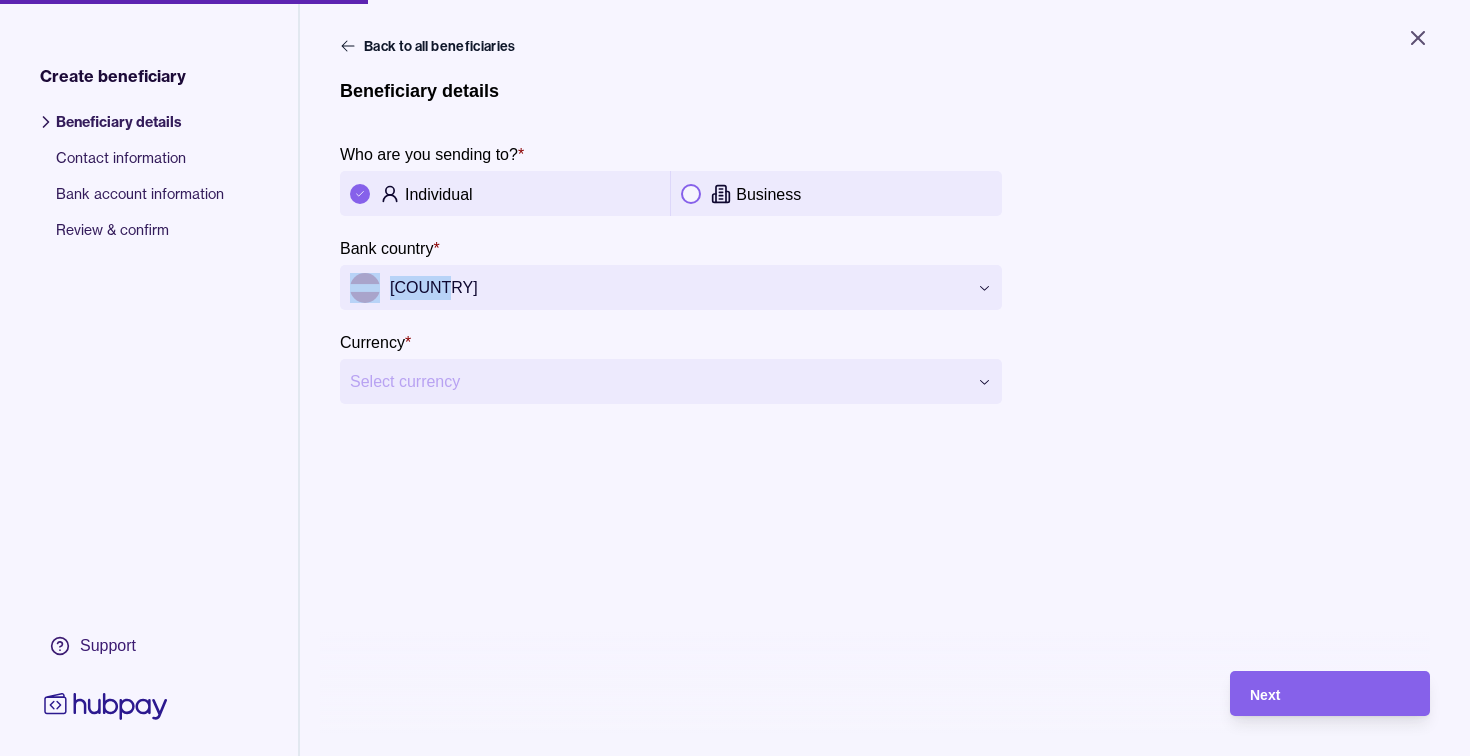 click on "**********" at bounding box center [671, 242] 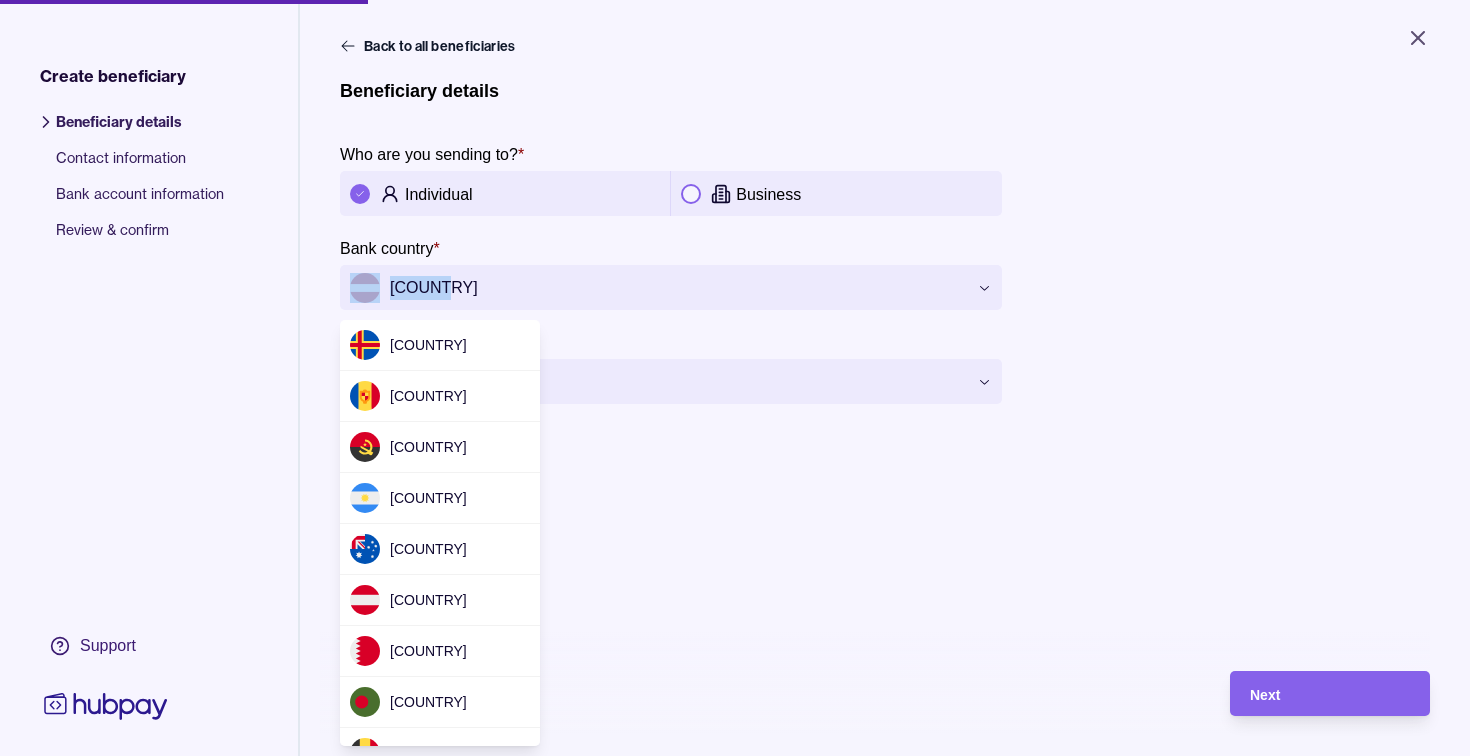 scroll, scrollTop: 2736, scrollLeft: 0, axis: vertical 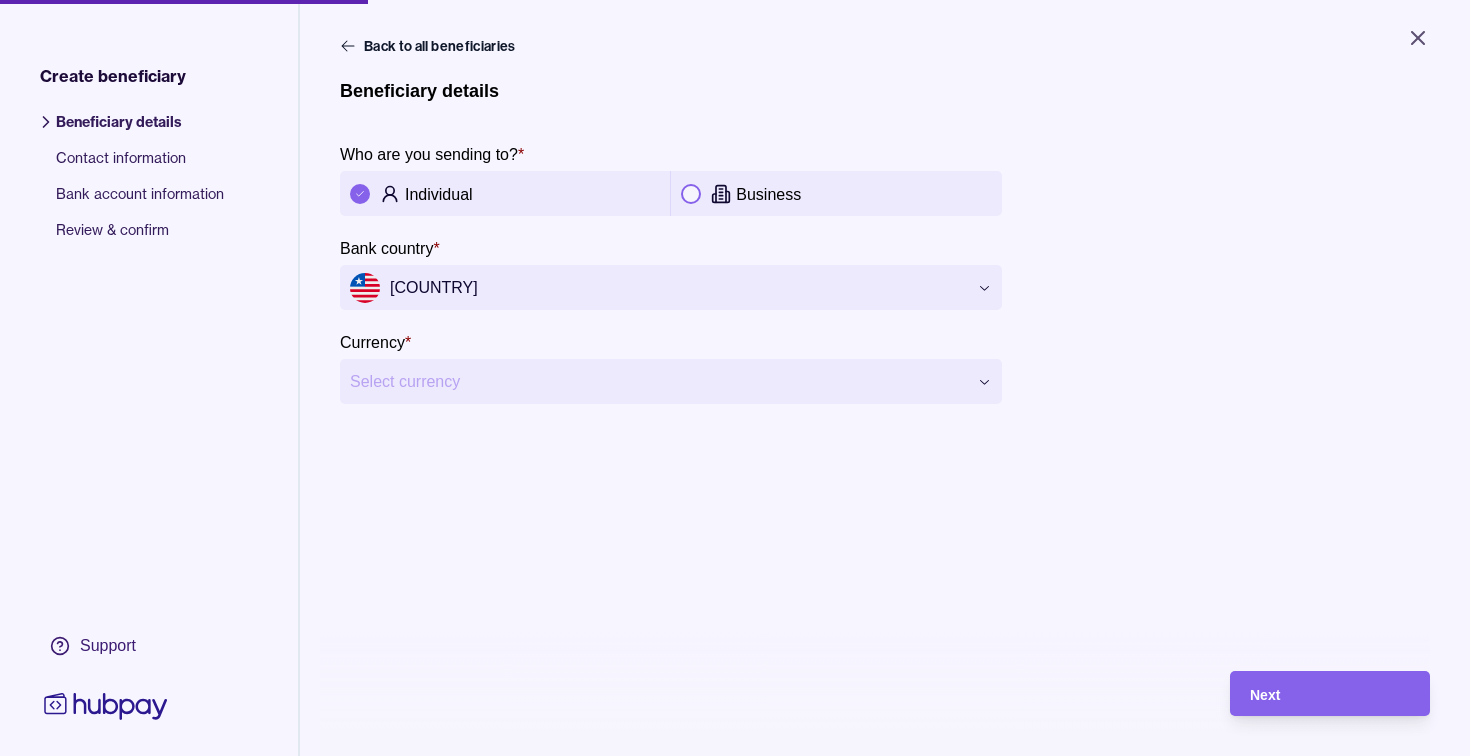 click on "**********" at bounding box center (735, 378) 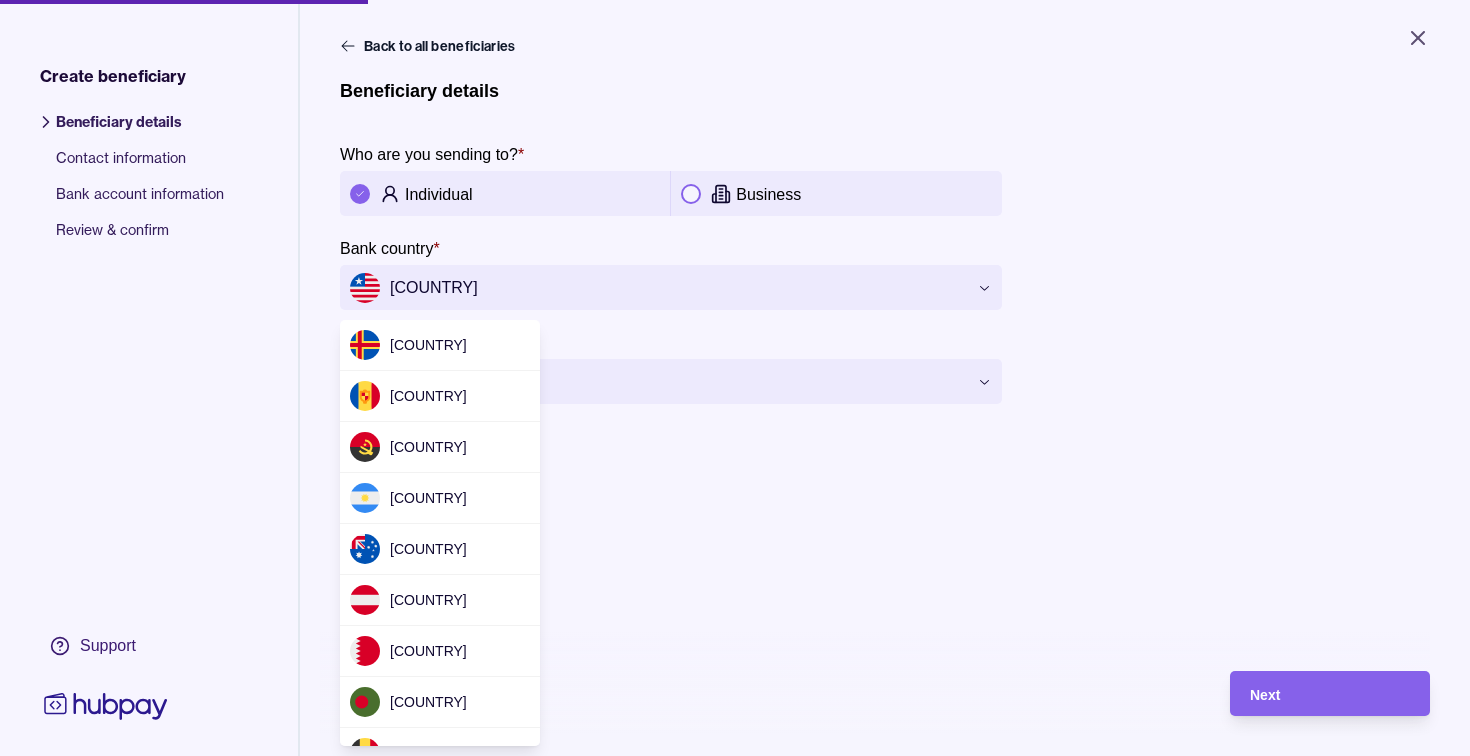 scroll, scrollTop: 2838, scrollLeft: 0, axis: vertical 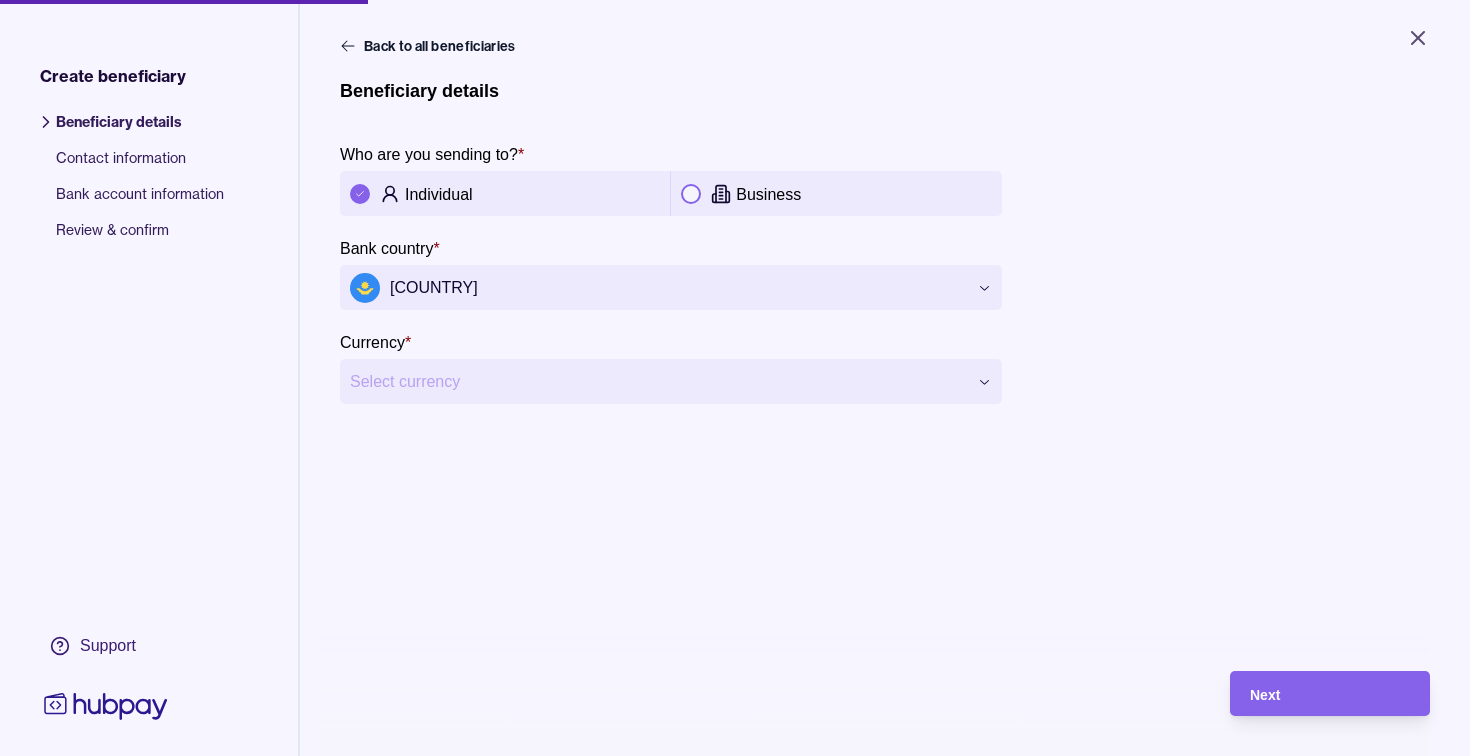 click on "**********" at bounding box center (735, 378) 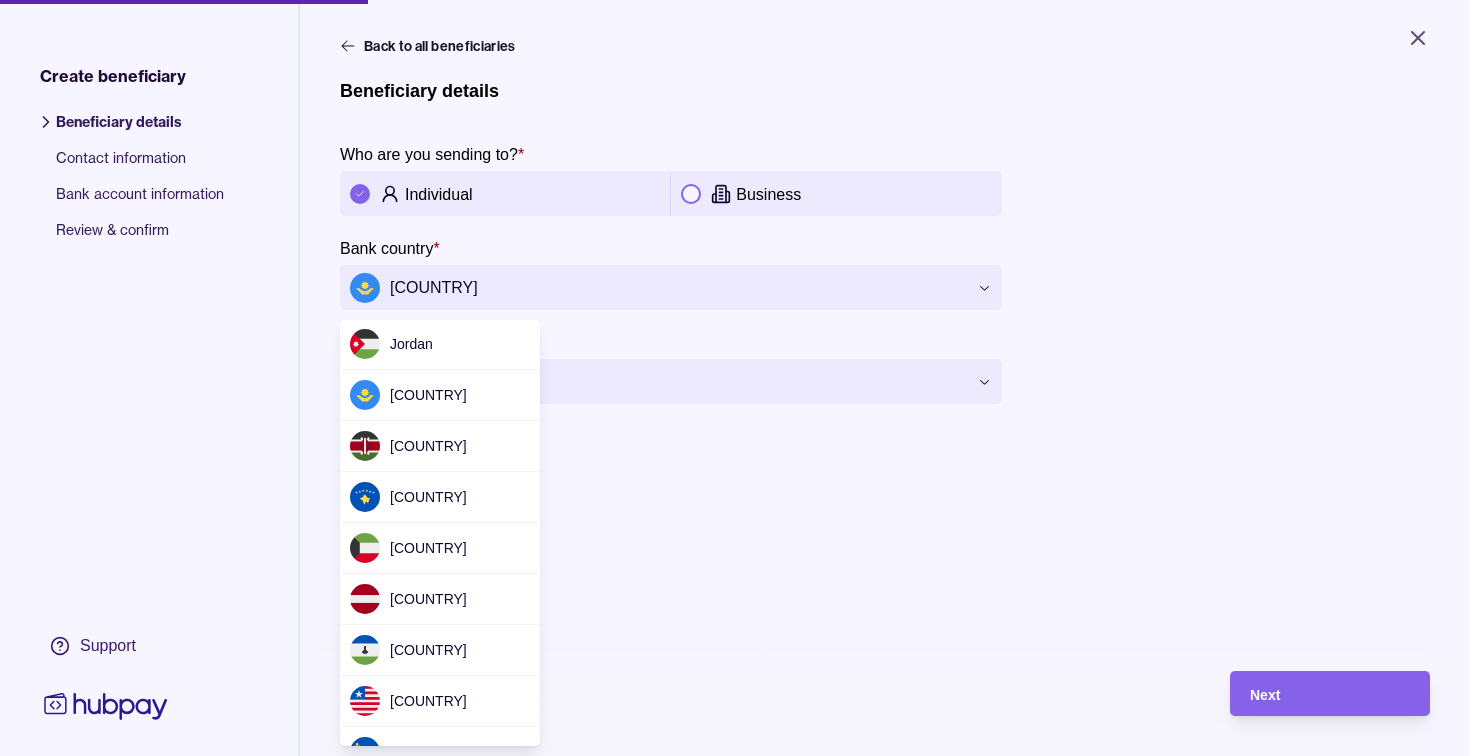 scroll, scrollTop: 2858, scrollLeft: 0, axis: vertical 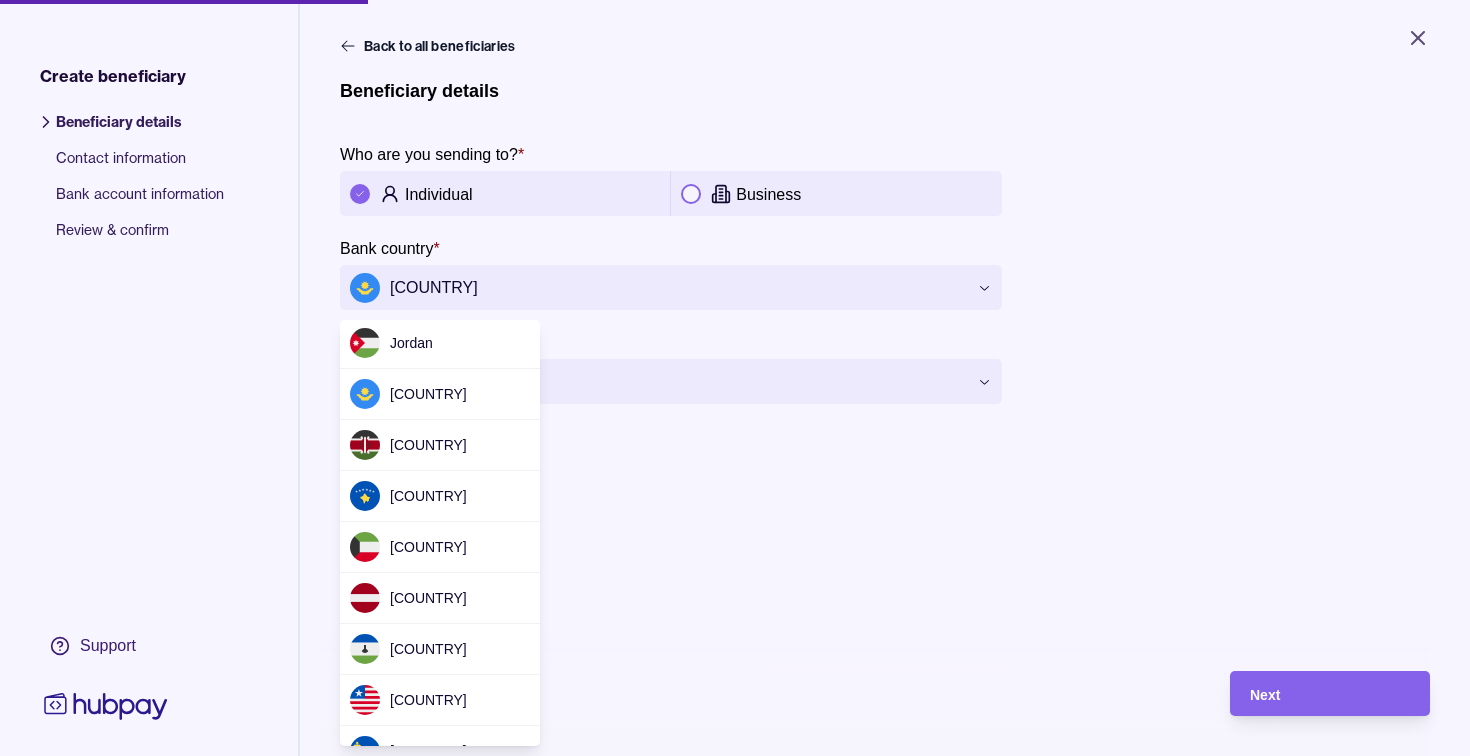 click on "**********" at bounding box center (735, 378) 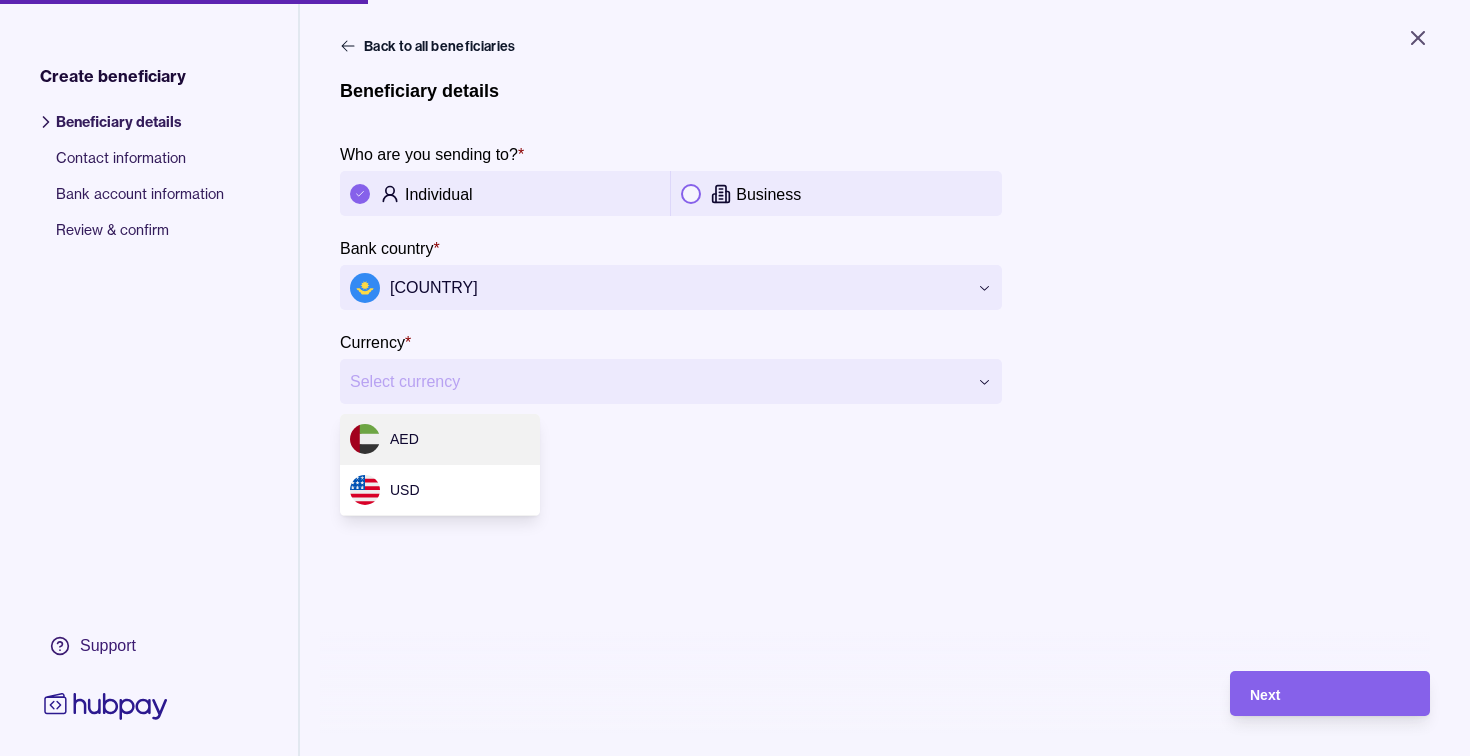 click on "**********" at bounding box center (735, 378) 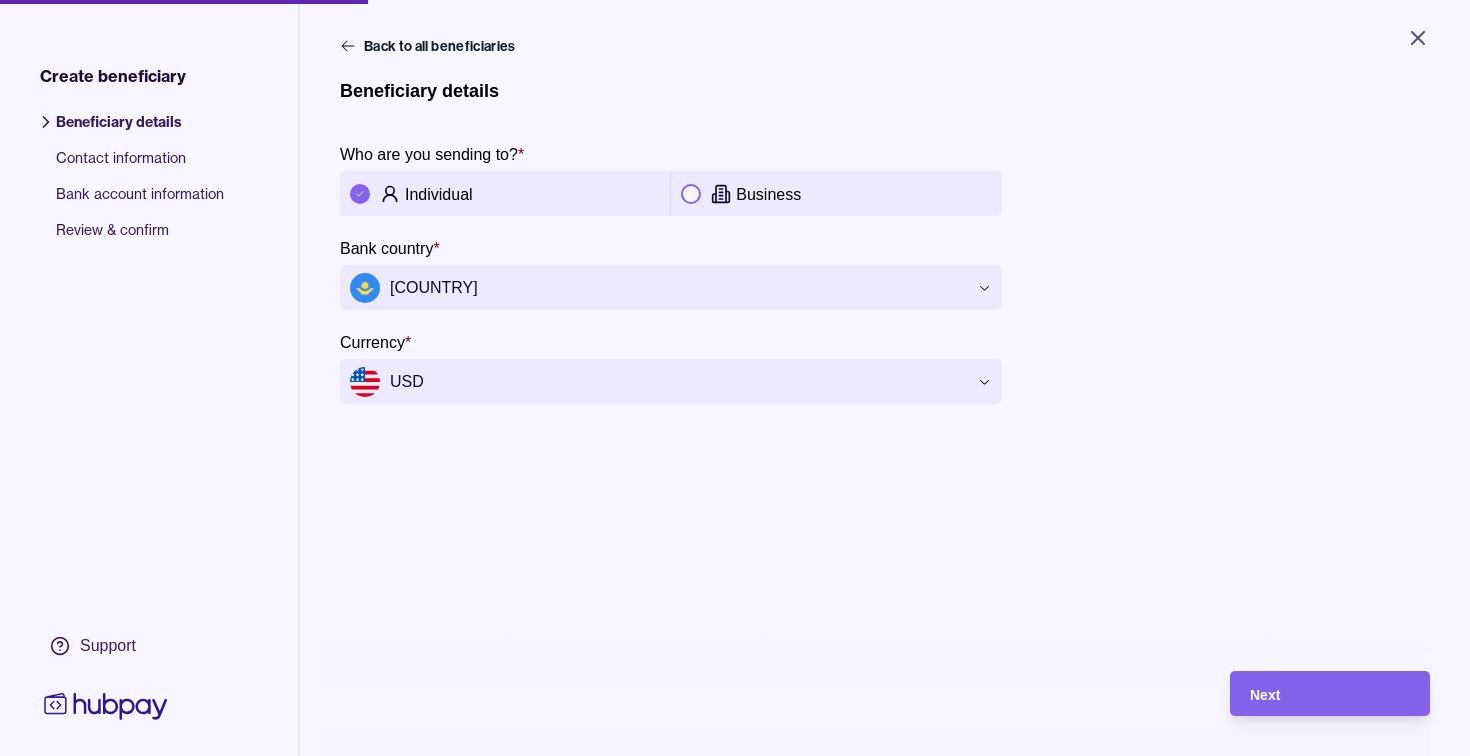 click on "**********" at bounding box center [735, 378] 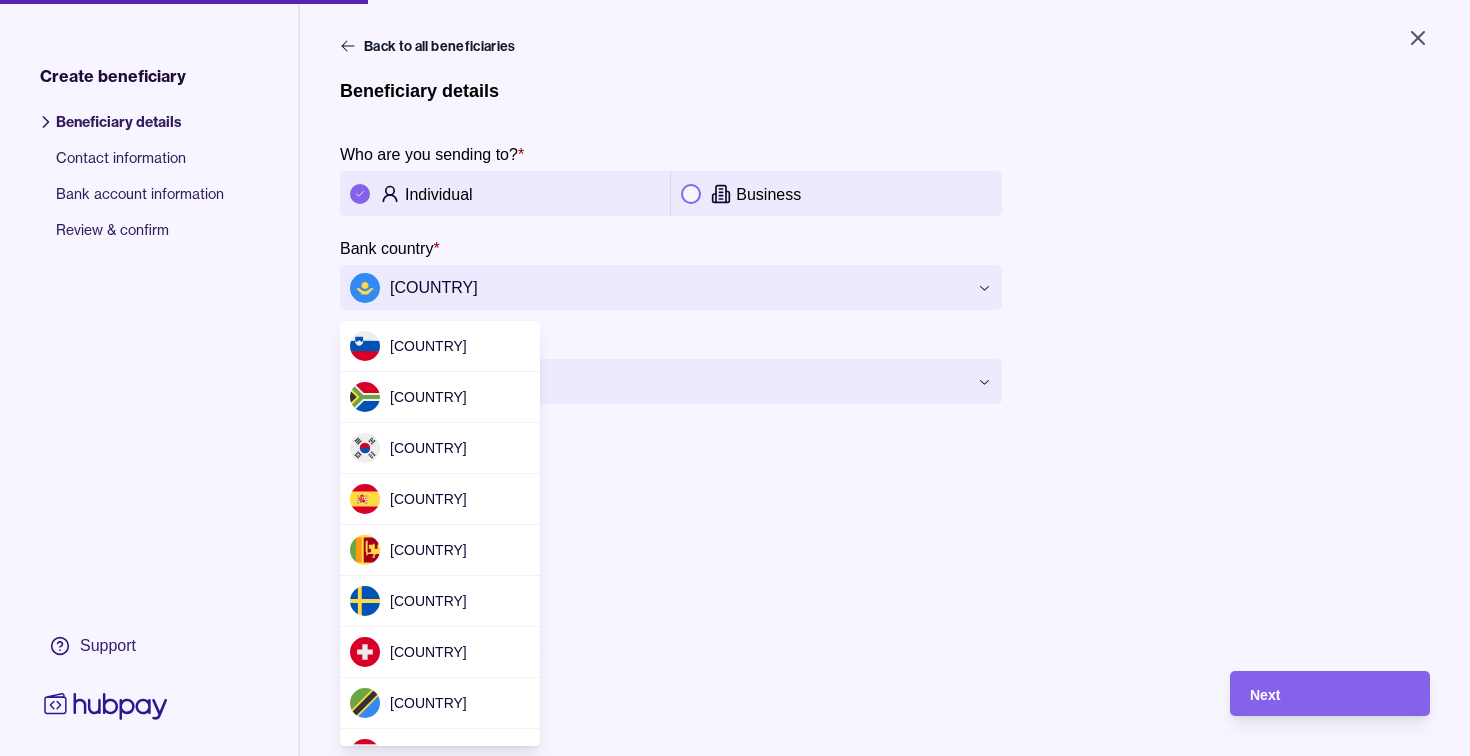 scroll, scrollTop: 5486, scrollLeft: 0, axis: vertical 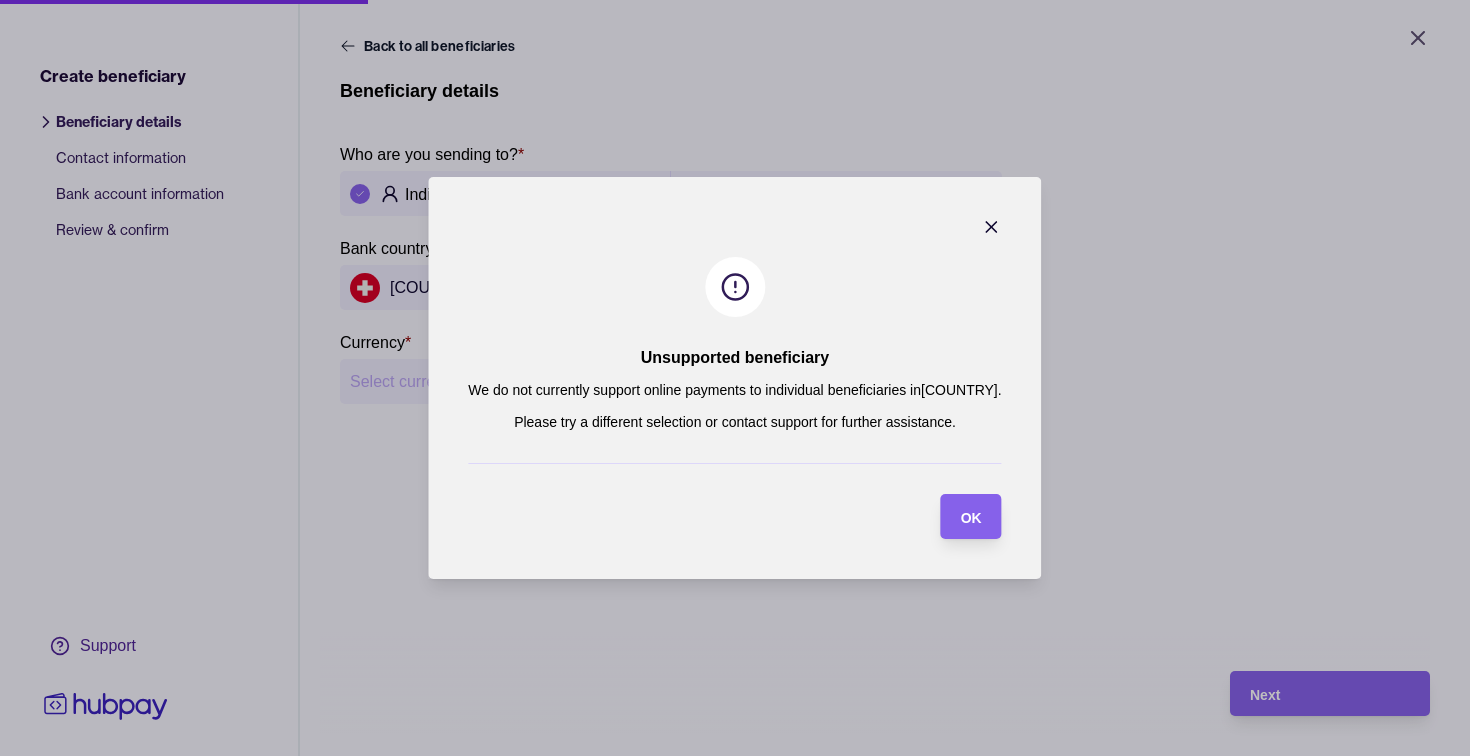 click 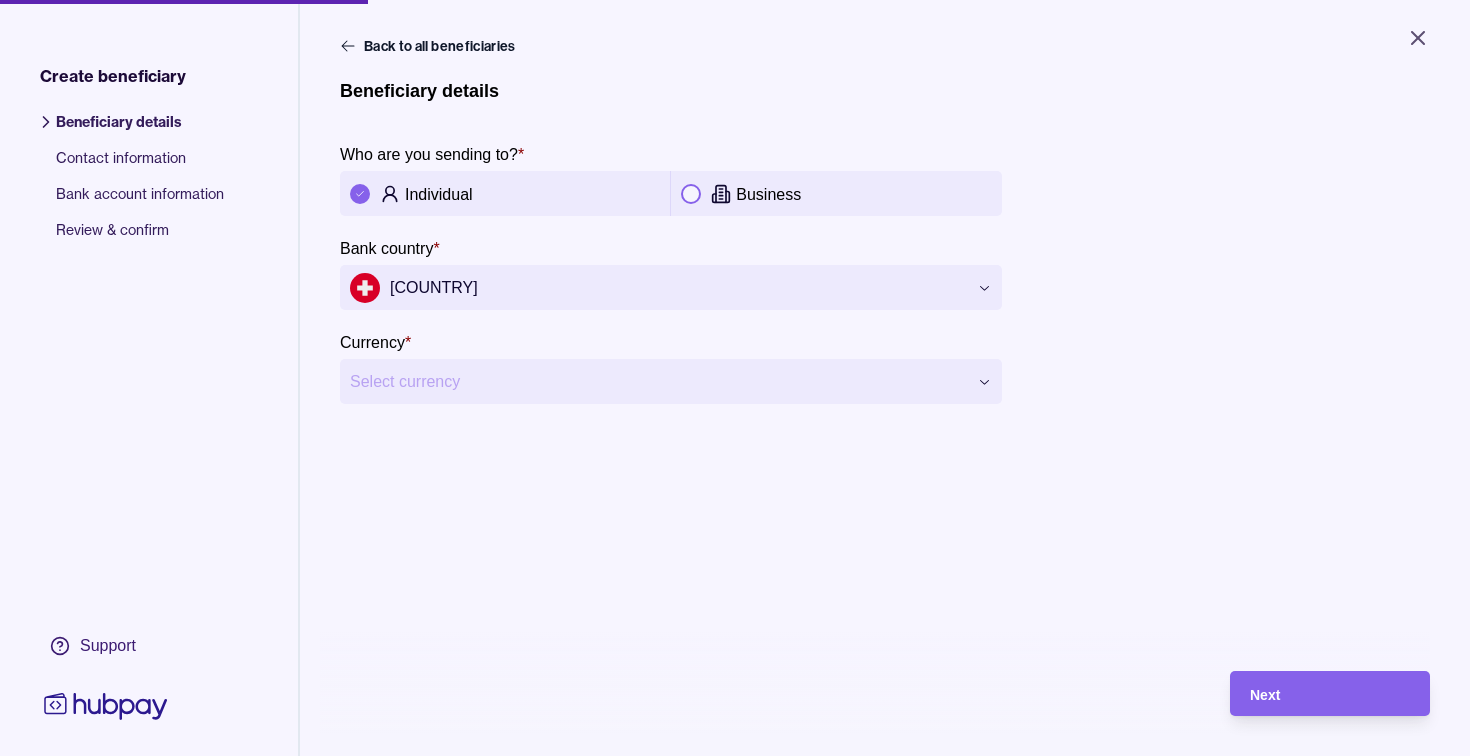 click at bounding box center [691, 194] 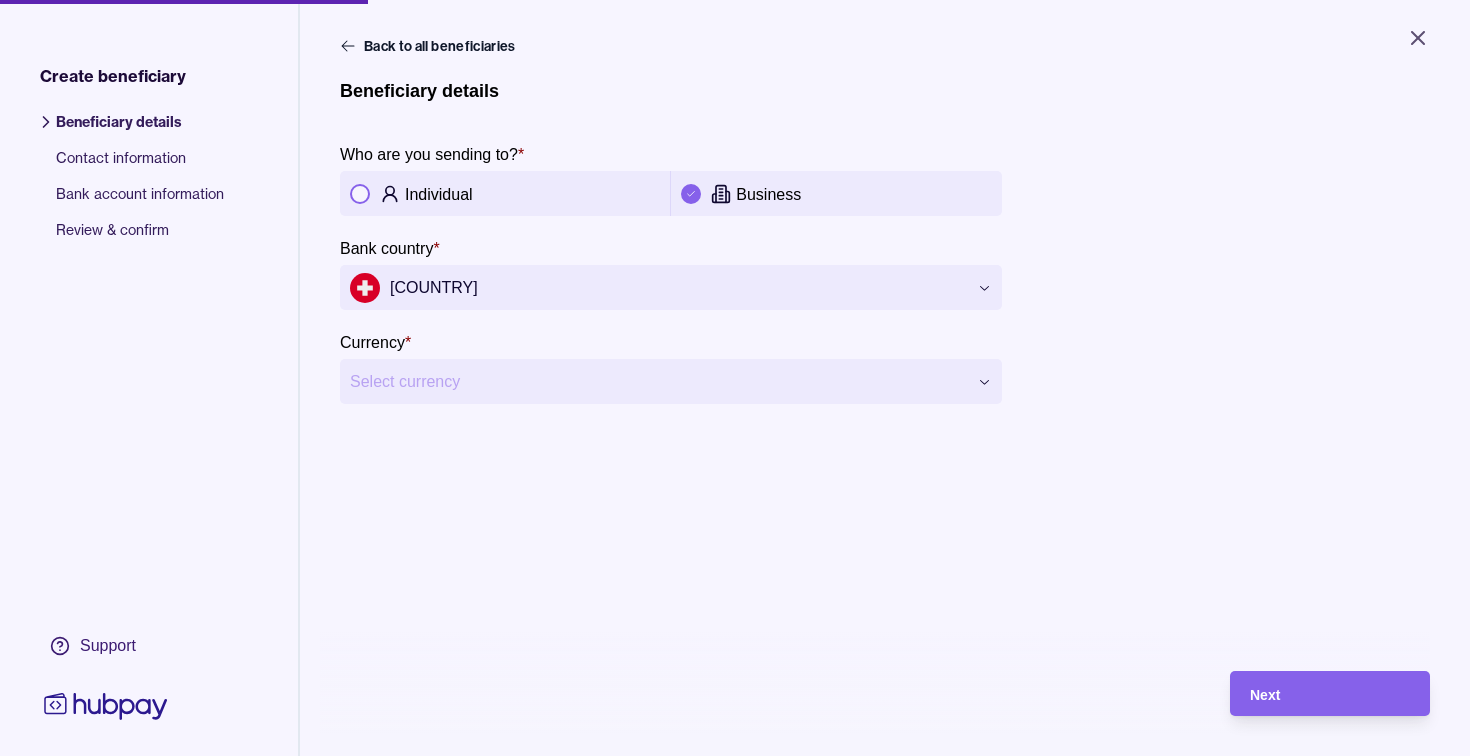 click on "**********" at bounding box center [885, 276] 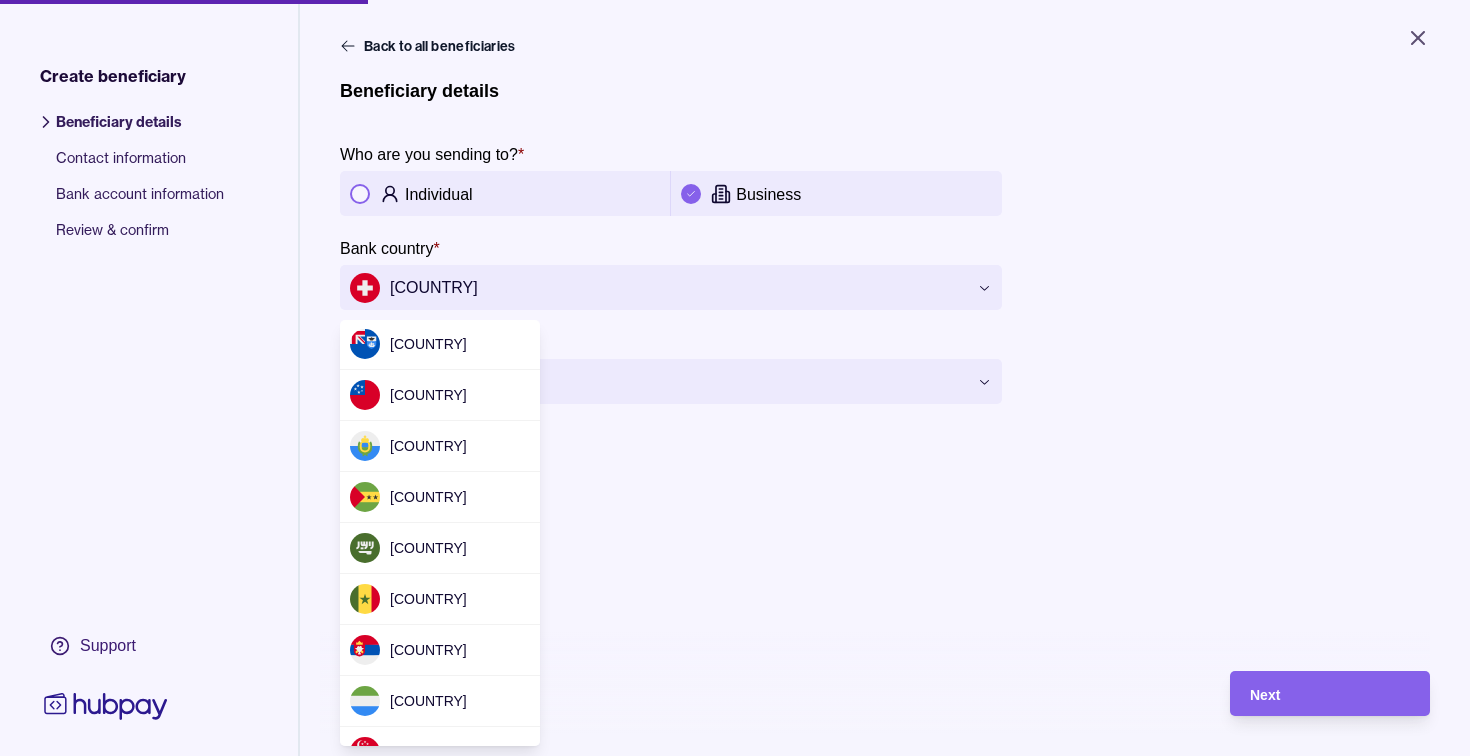 scroll, scrollTop: 4933, scrollLeft: 0, axis: vertical 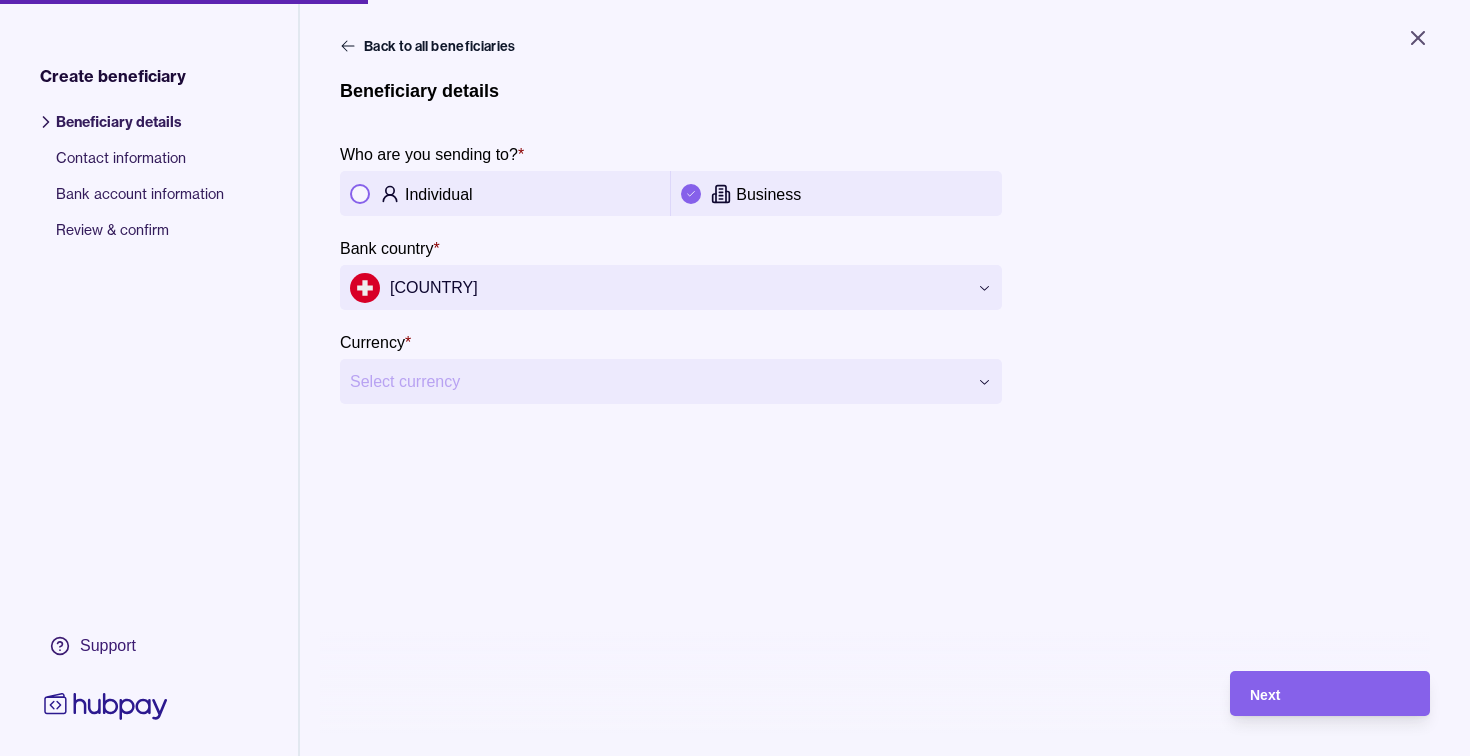 click on "**********" at bounding box center [735, 378] 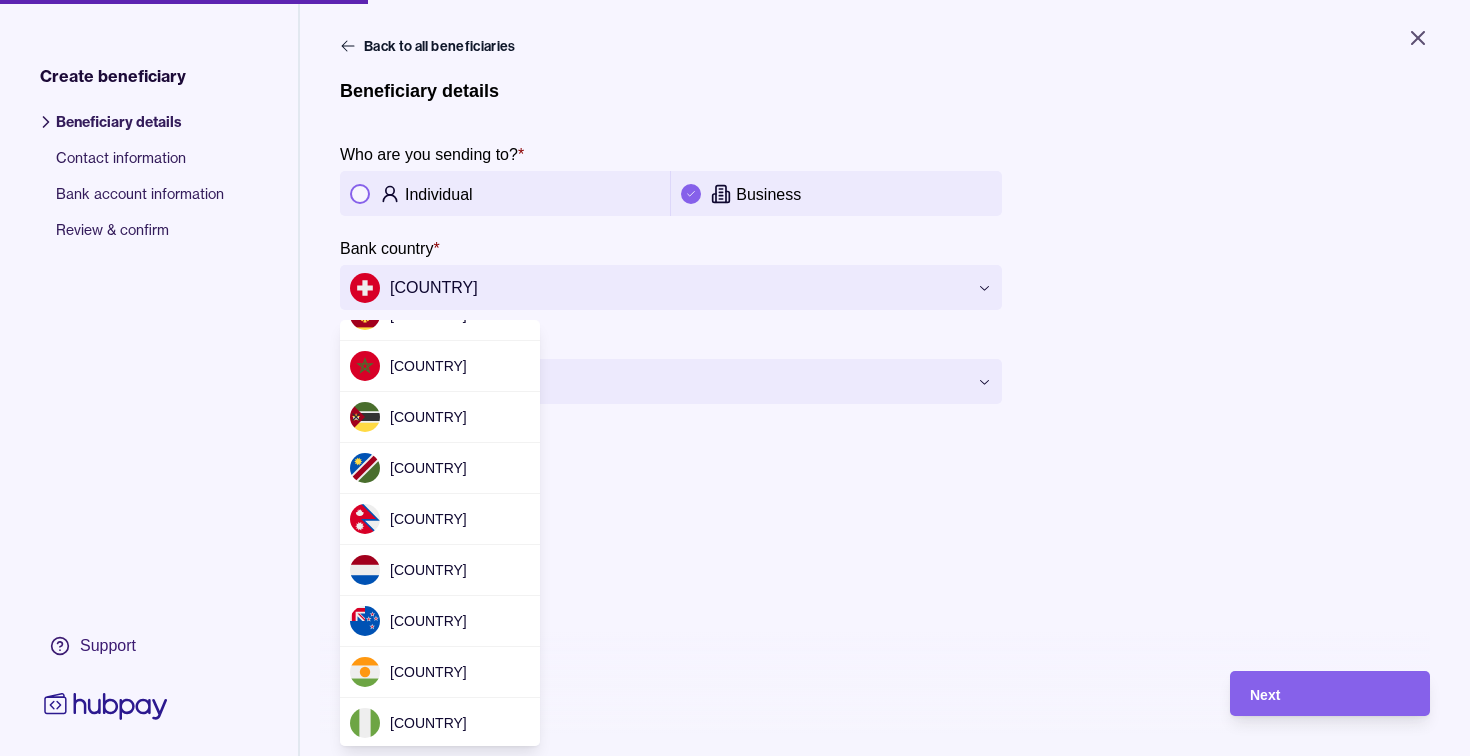 scroll, scrollTop: 3738, scrollLeft: 0, axis: vertical 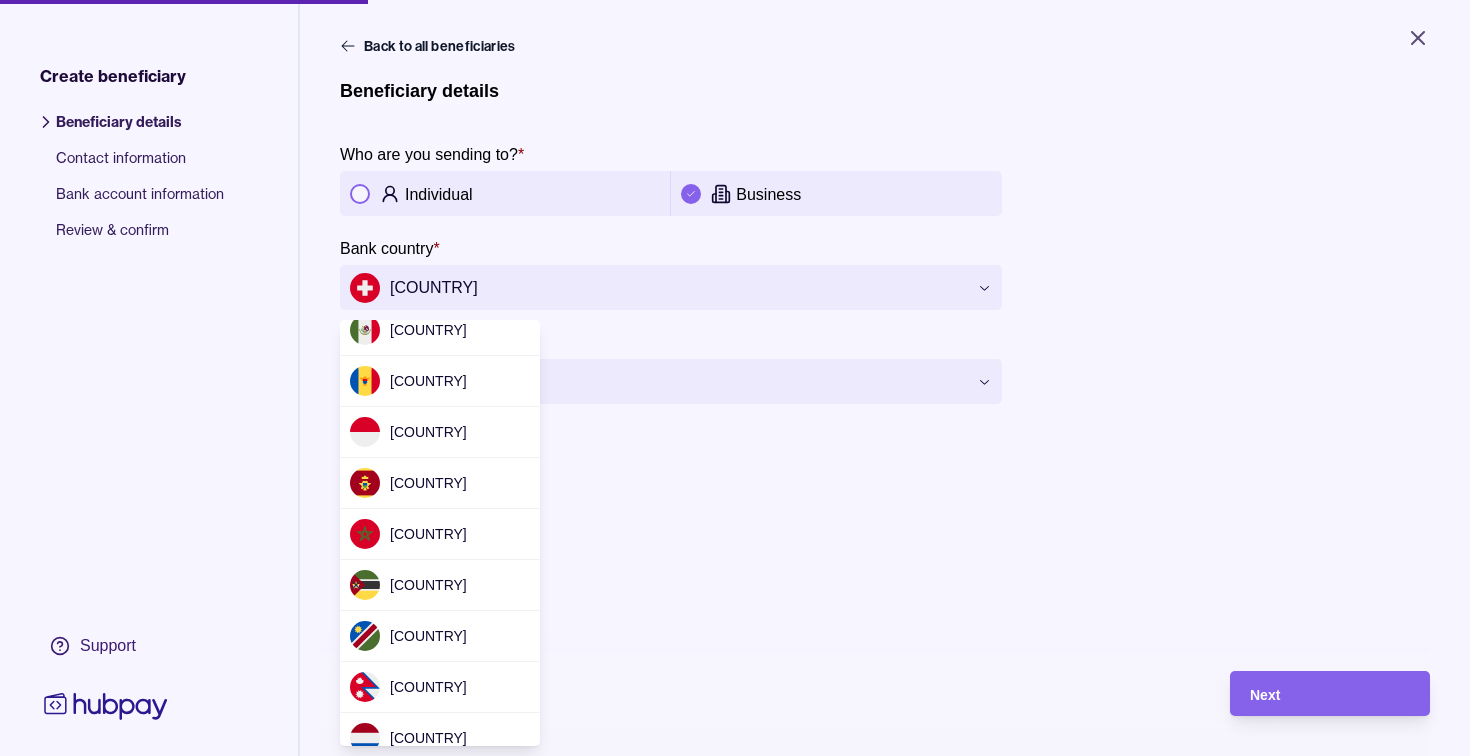 click on "**********" at bounding box center [735, 378] 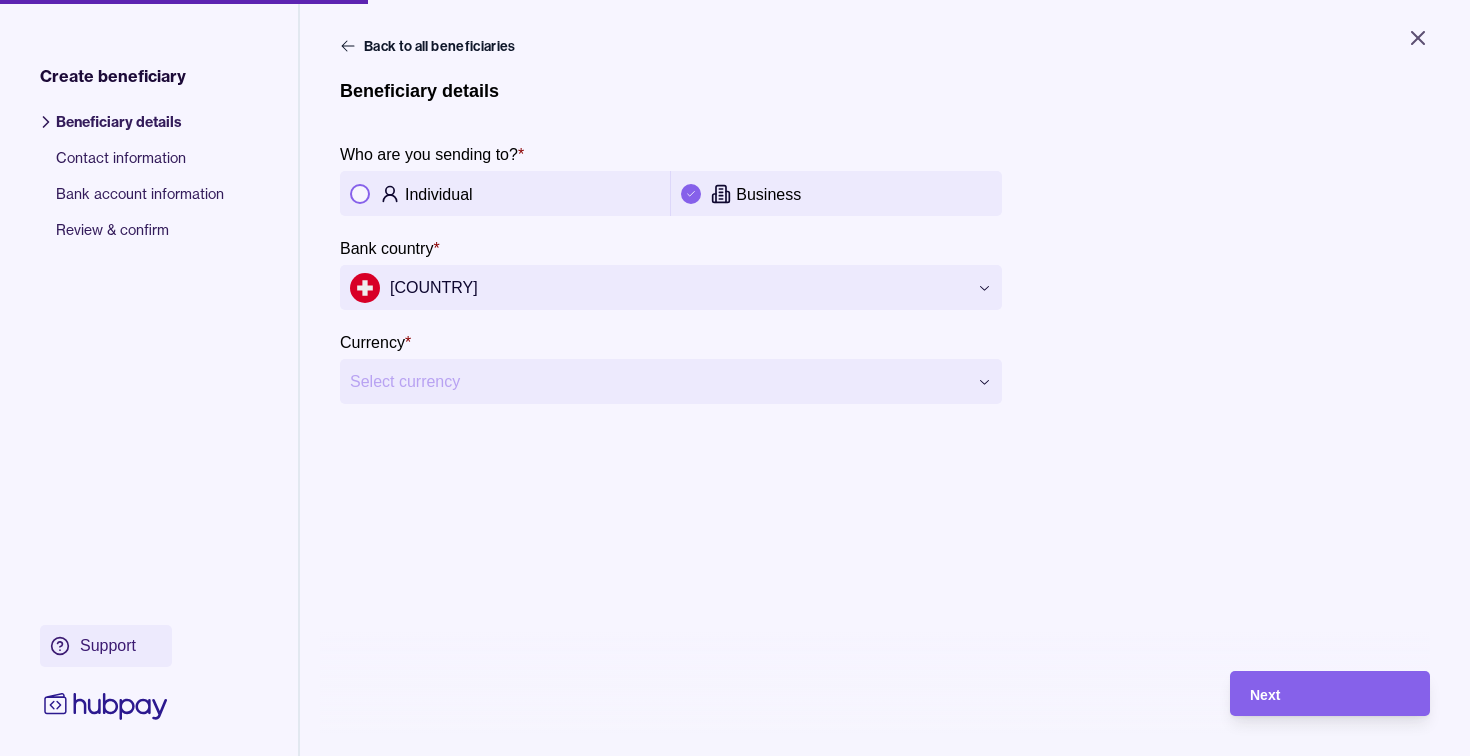 click on "Support" at bounding box center (108, 646) 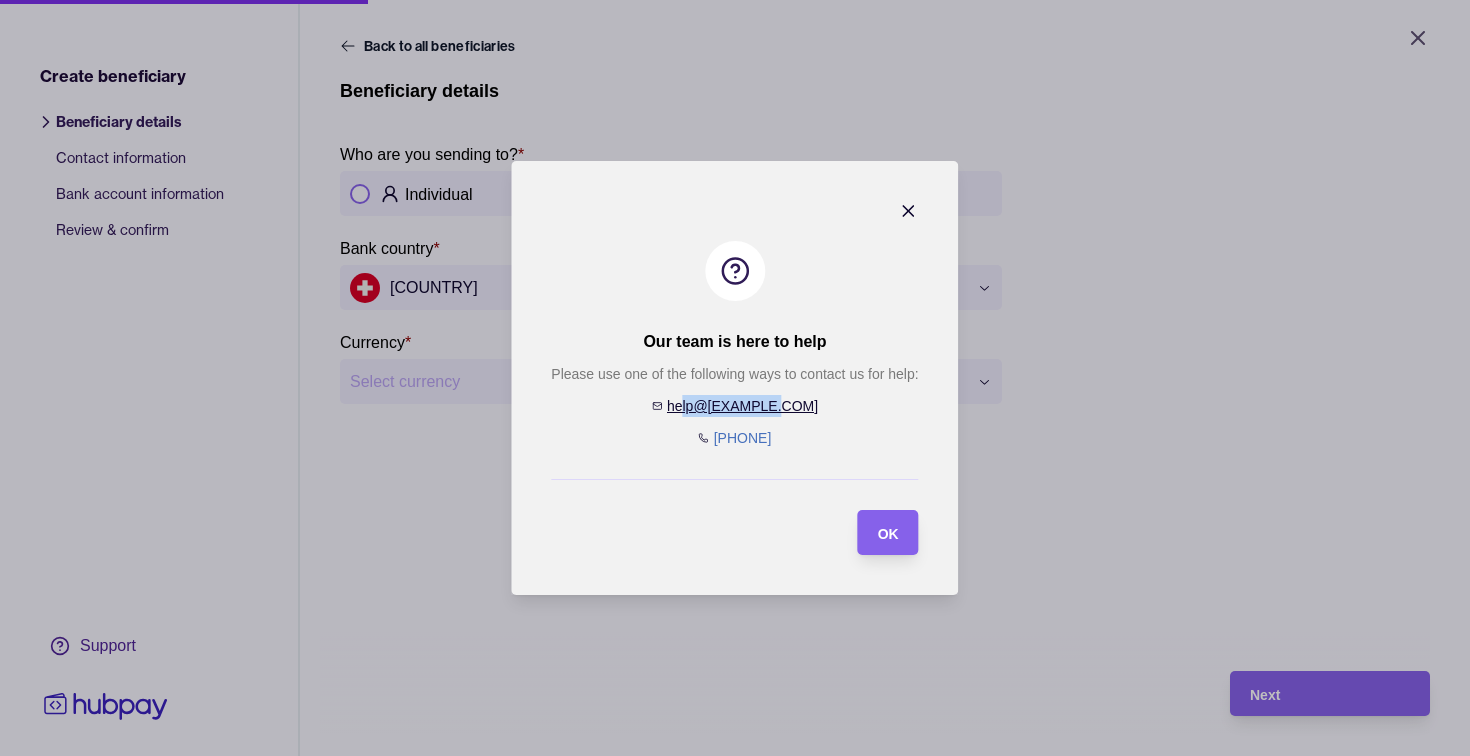 drag, startPoint x: 813, startPoint y: 408, endPoint x: 700, endPoint y: 408, distance: 113 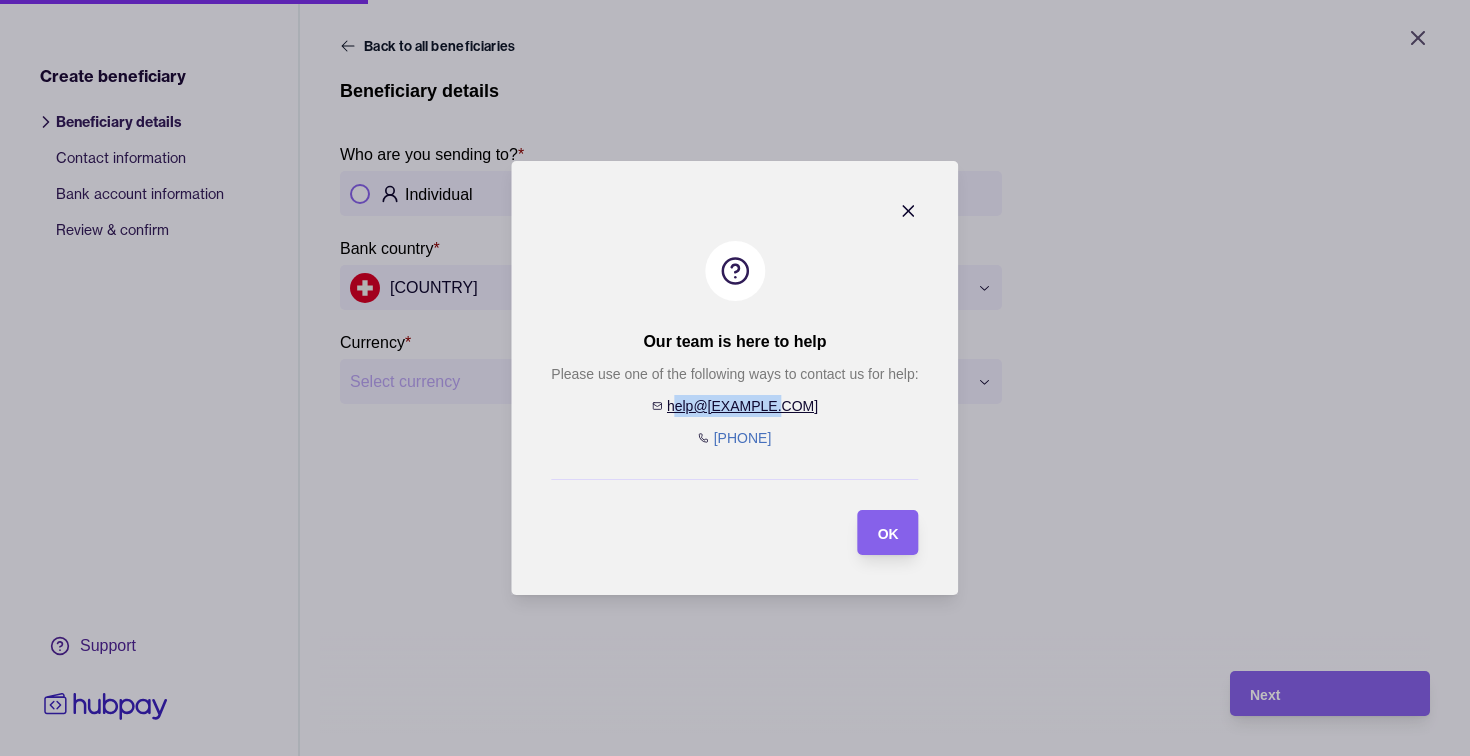 click 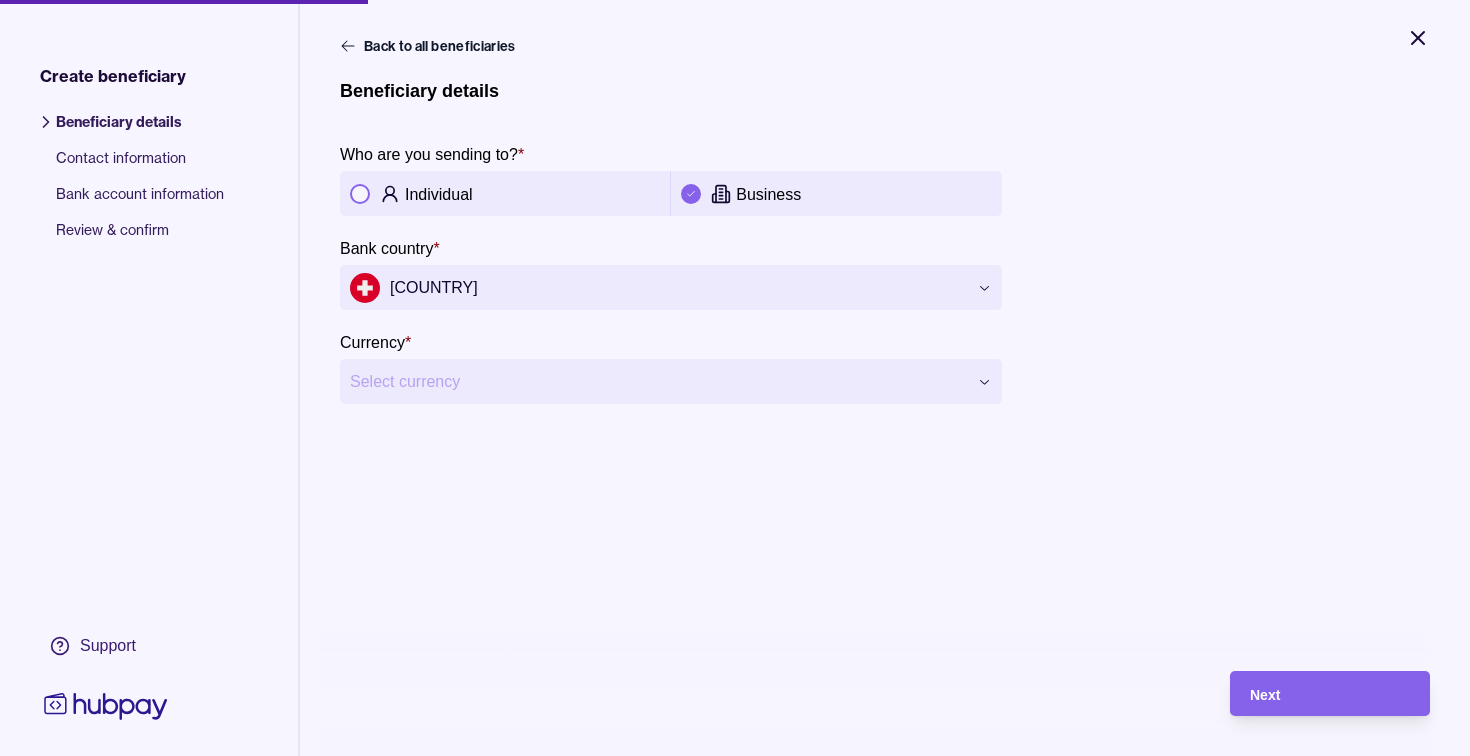 click on "Close" at bounding box center [1418, 38] 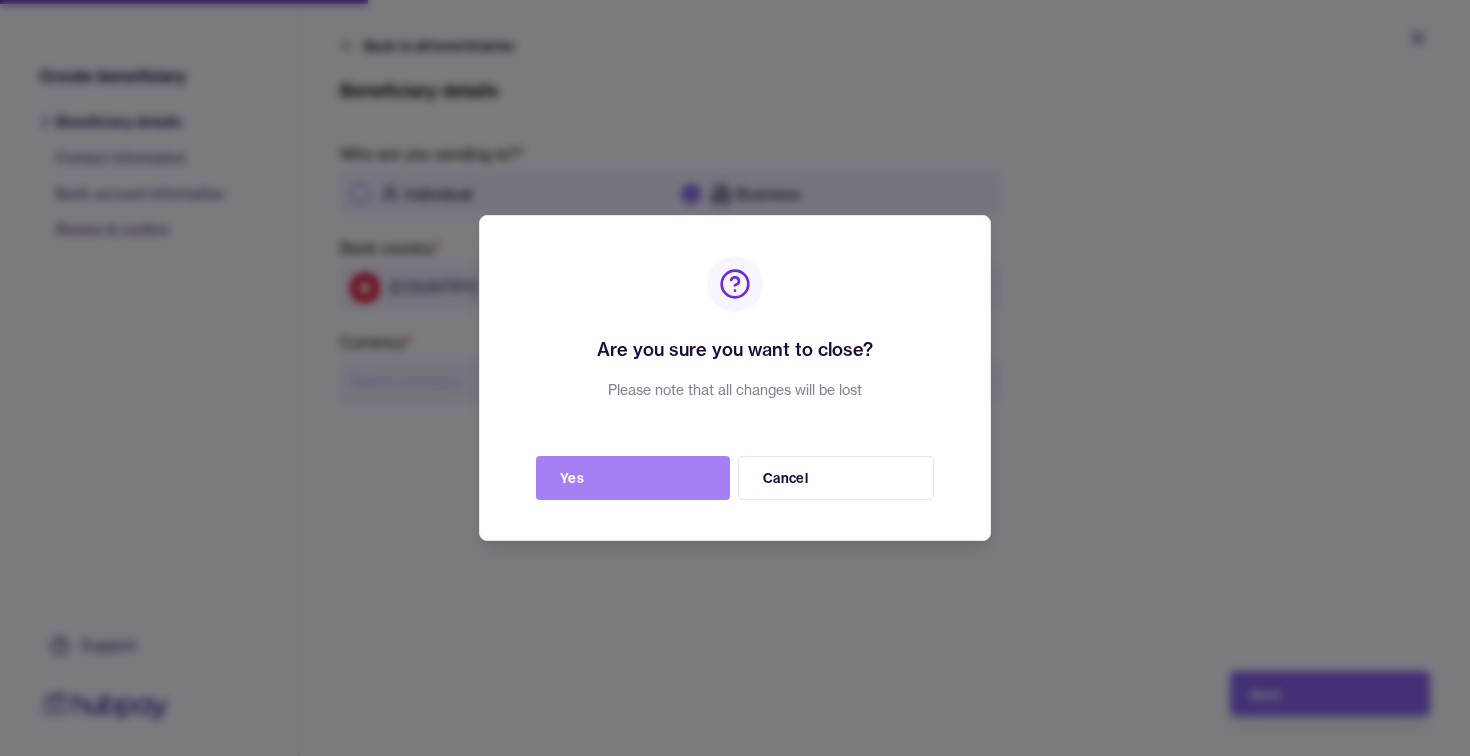click on "Yes" at bounding box center [633, 478] 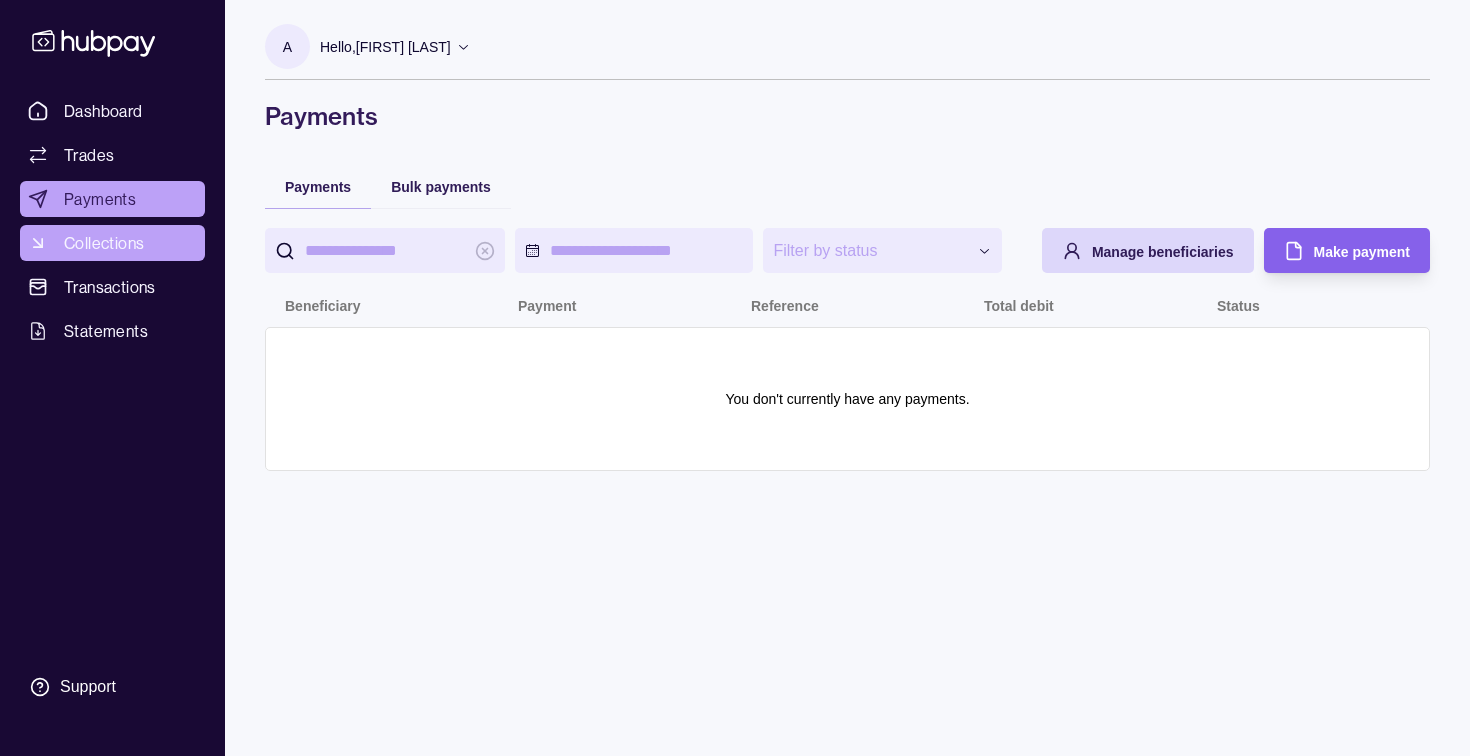 click on "Collections" at bounding box center [104, 243] 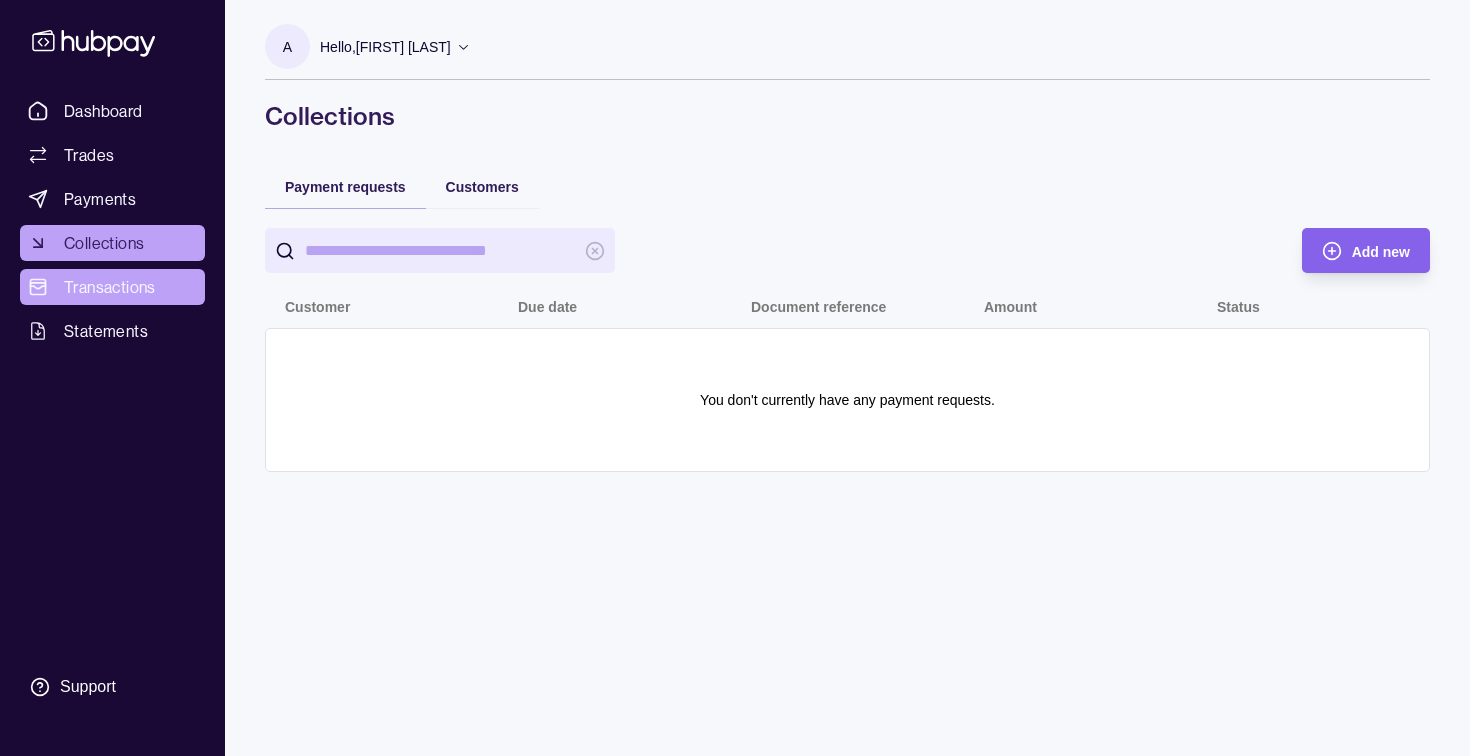 click on "Transactions" at bounding box center (110, 287) 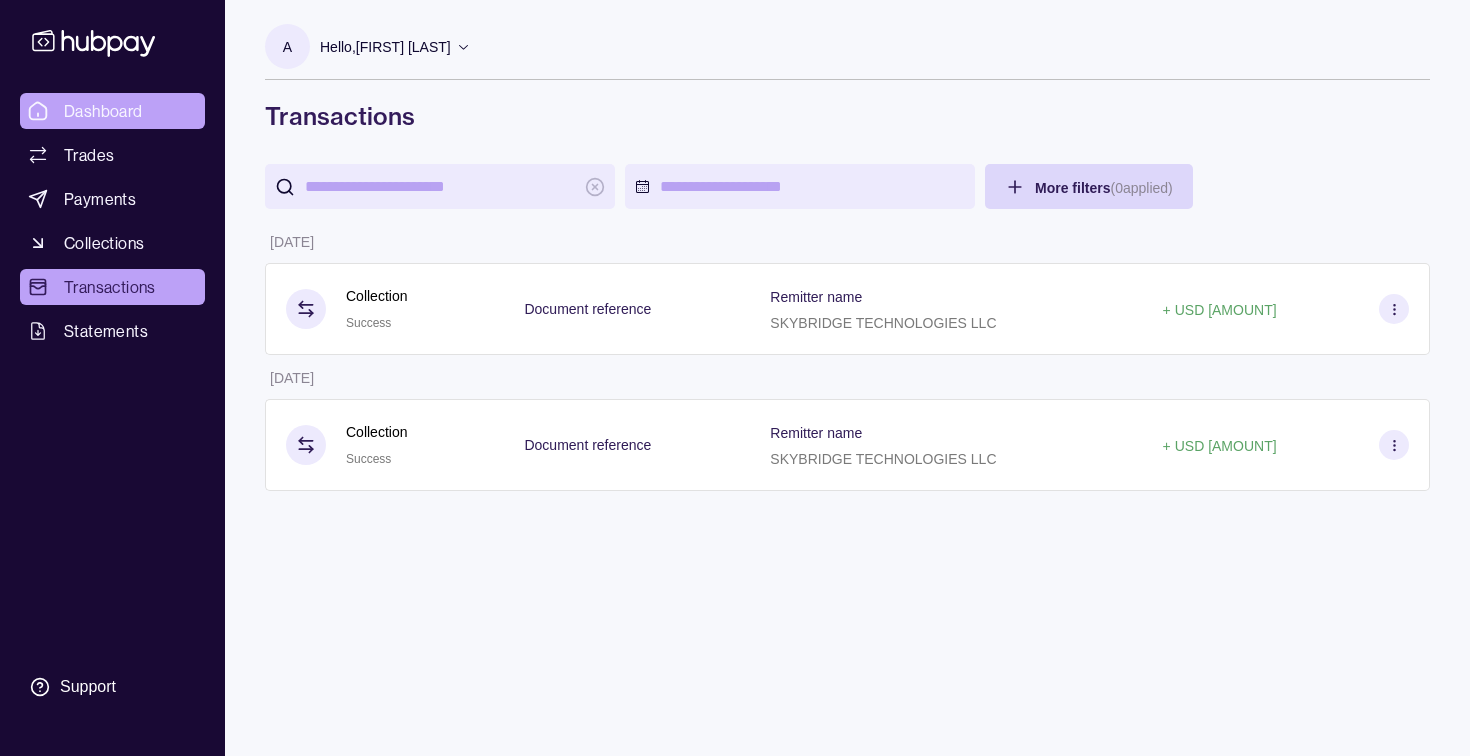 click on "Dashboard" at bounding box center [103, 111] 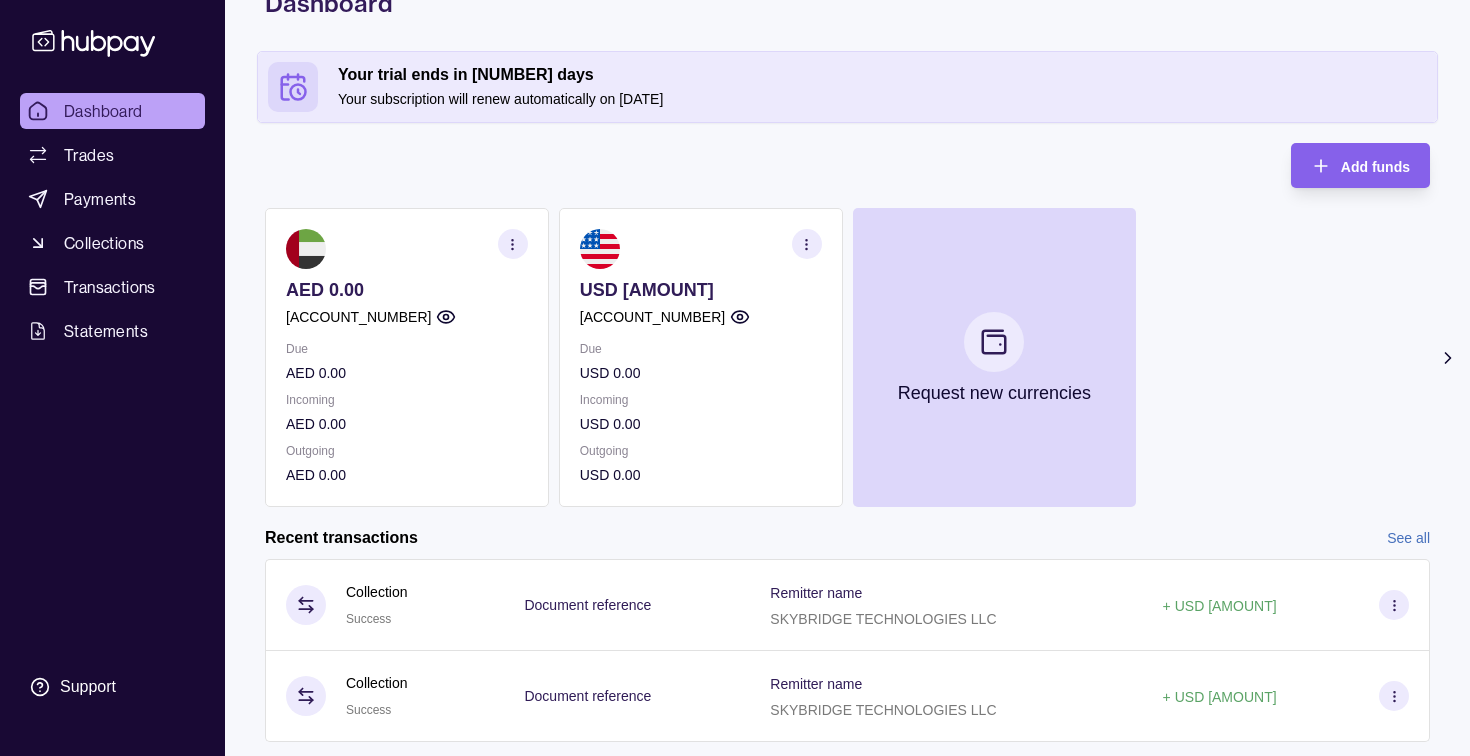 scroll, scrollTop: 0, scrollLeft: 0, axis: both 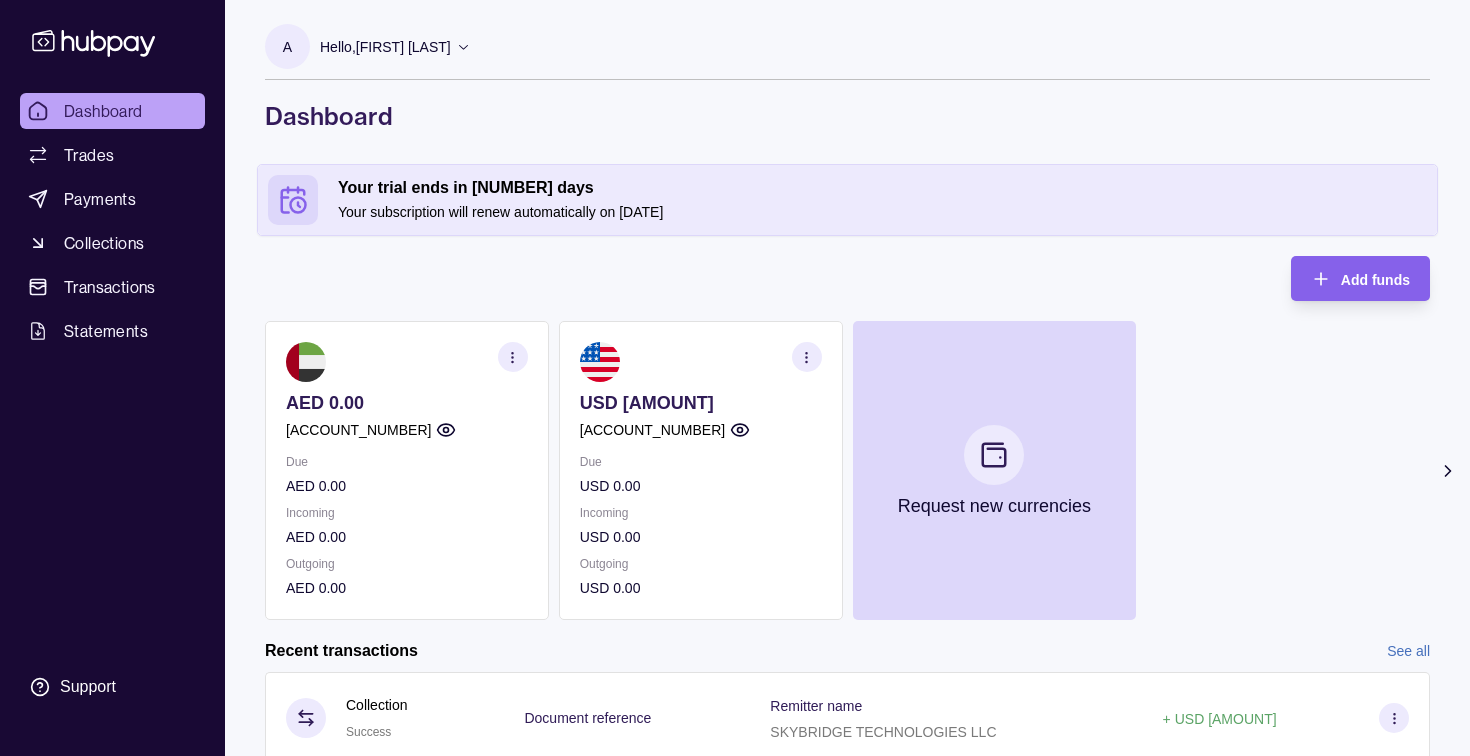 click on "Hello,  [FIRST] [LAST]" at bounding box center (385, 47) 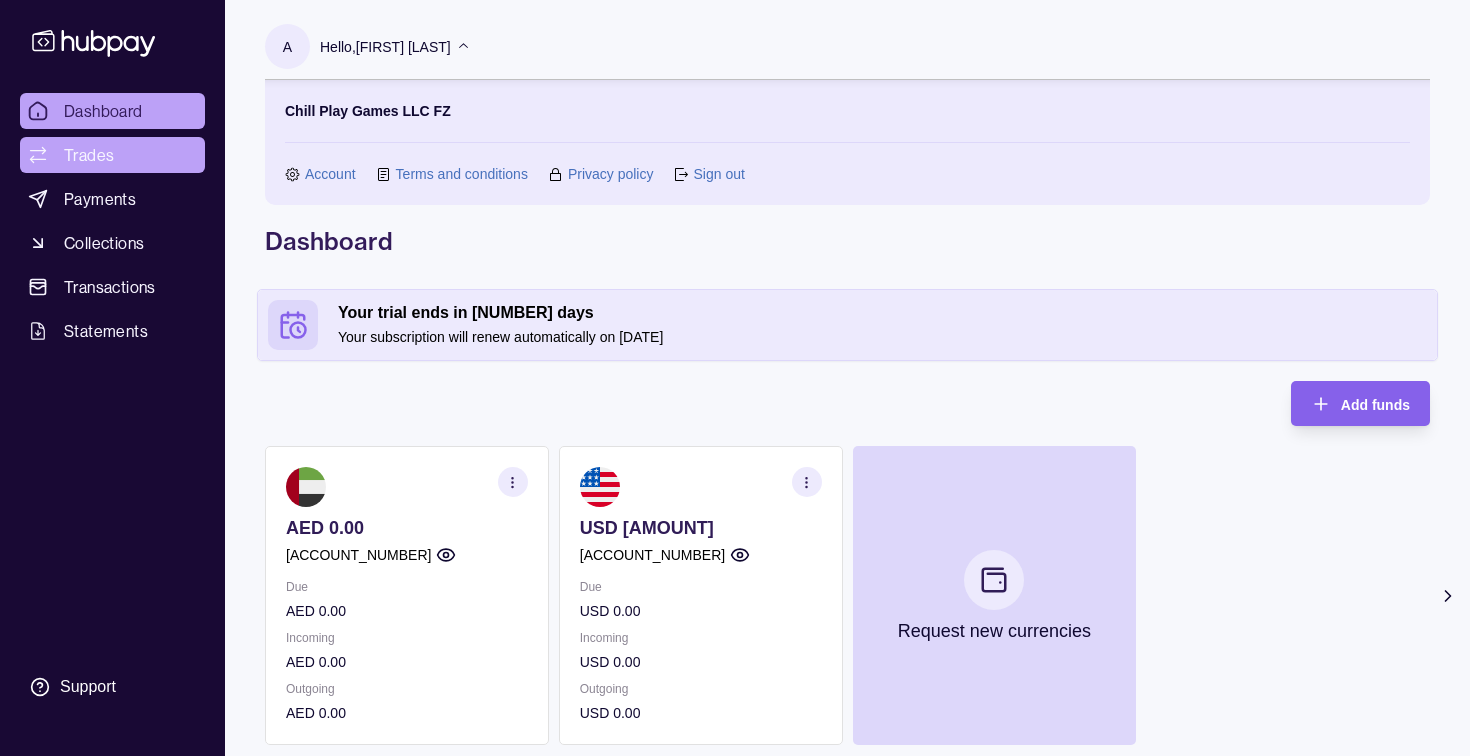 click on "Trades" at bounding box center [112, 155] 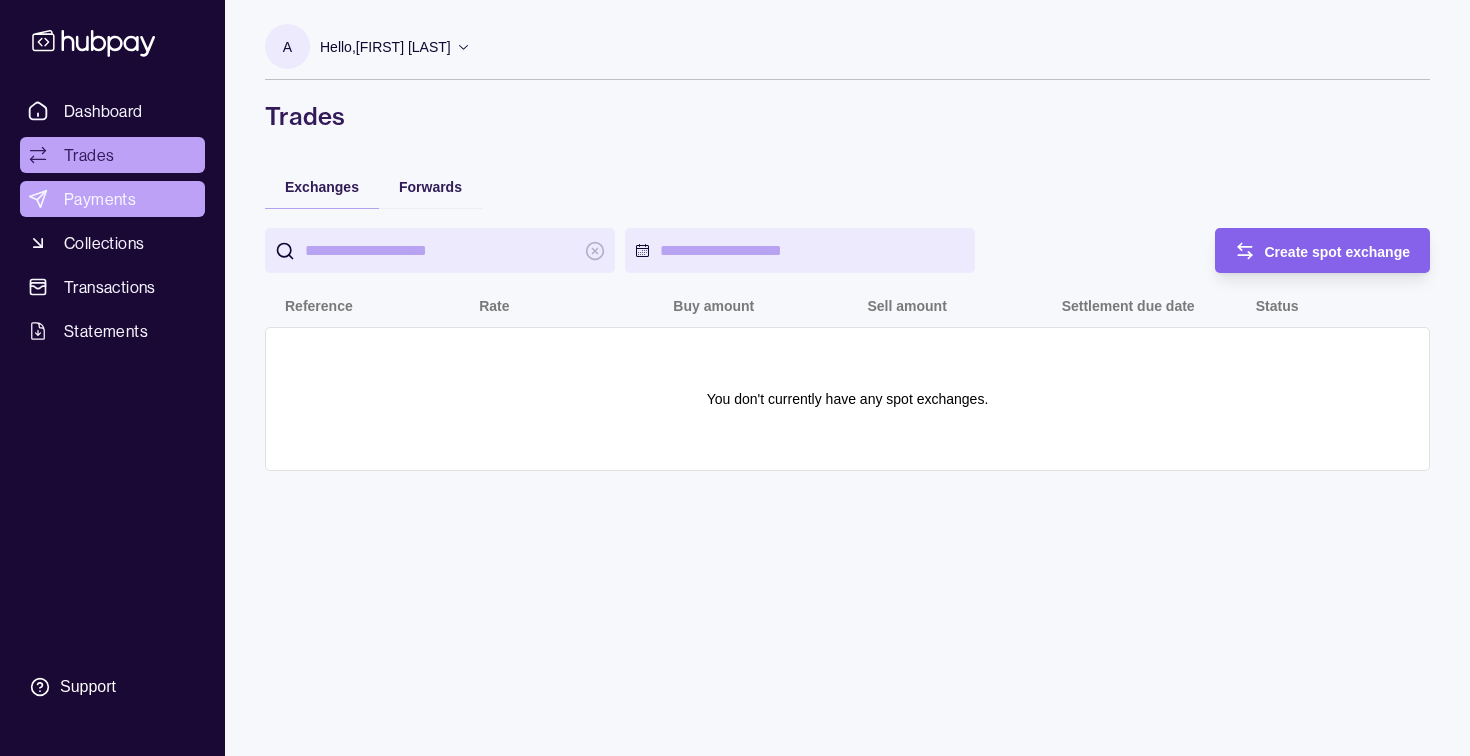 click on "Payments" at bounding box center (100, 199) 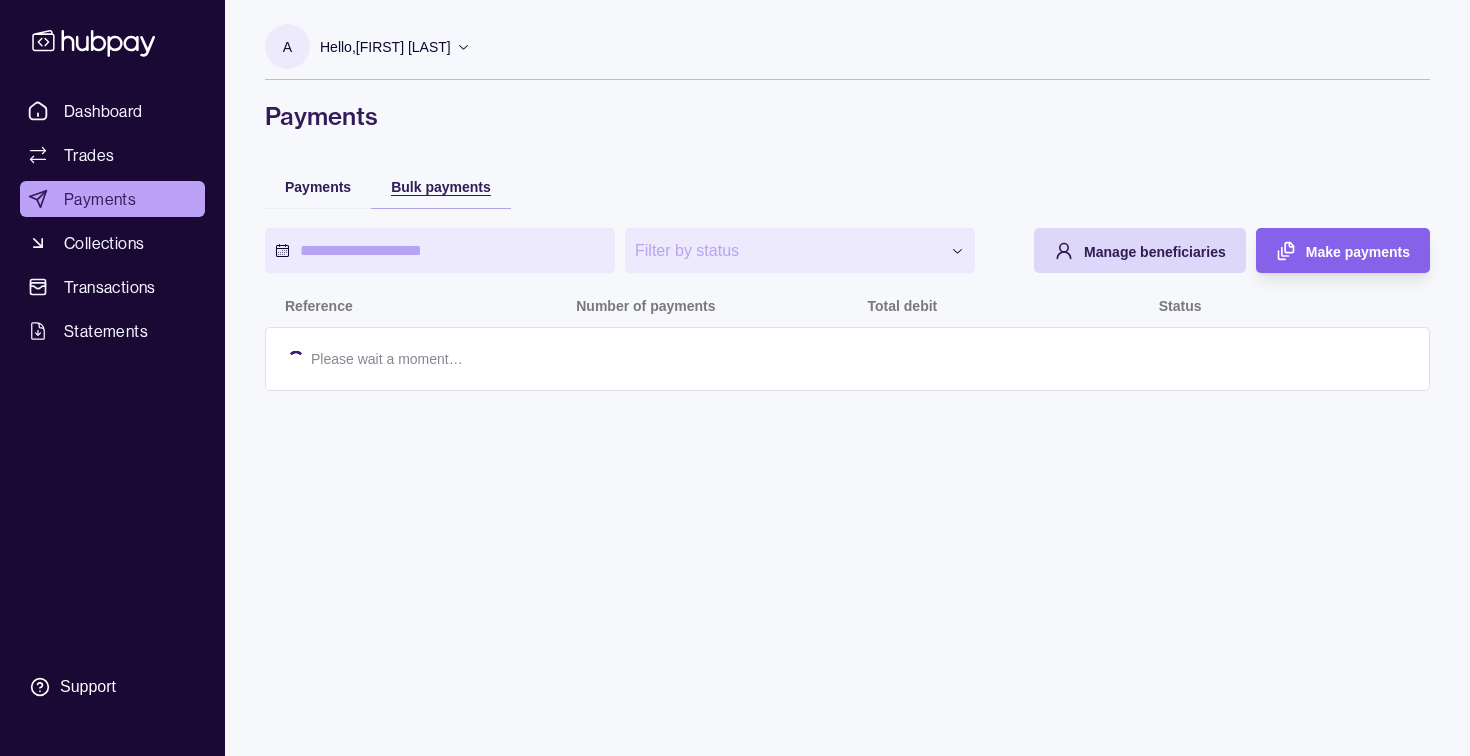 click on "Bulk payments" at bounding box center [441, 187] 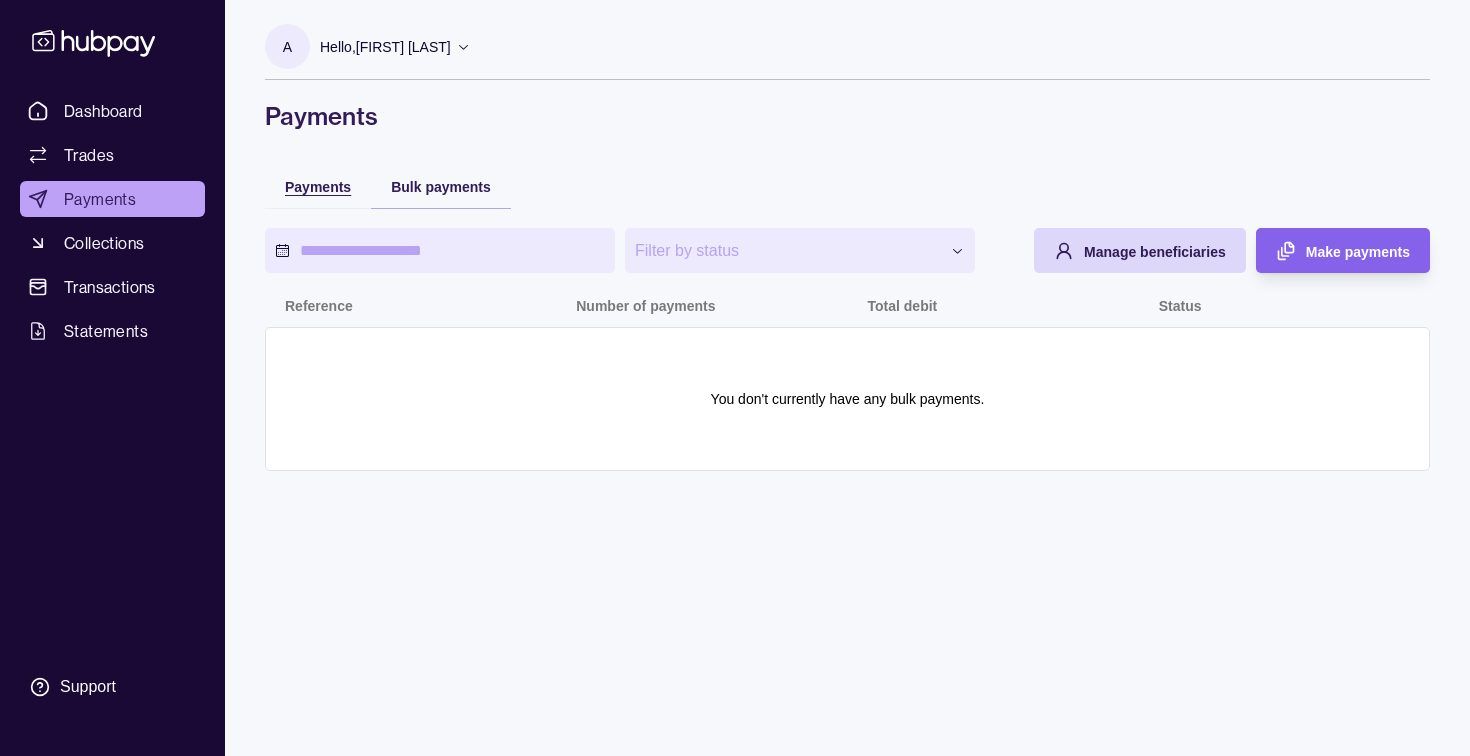 click on "Payments" at bounding box center [318, 187] 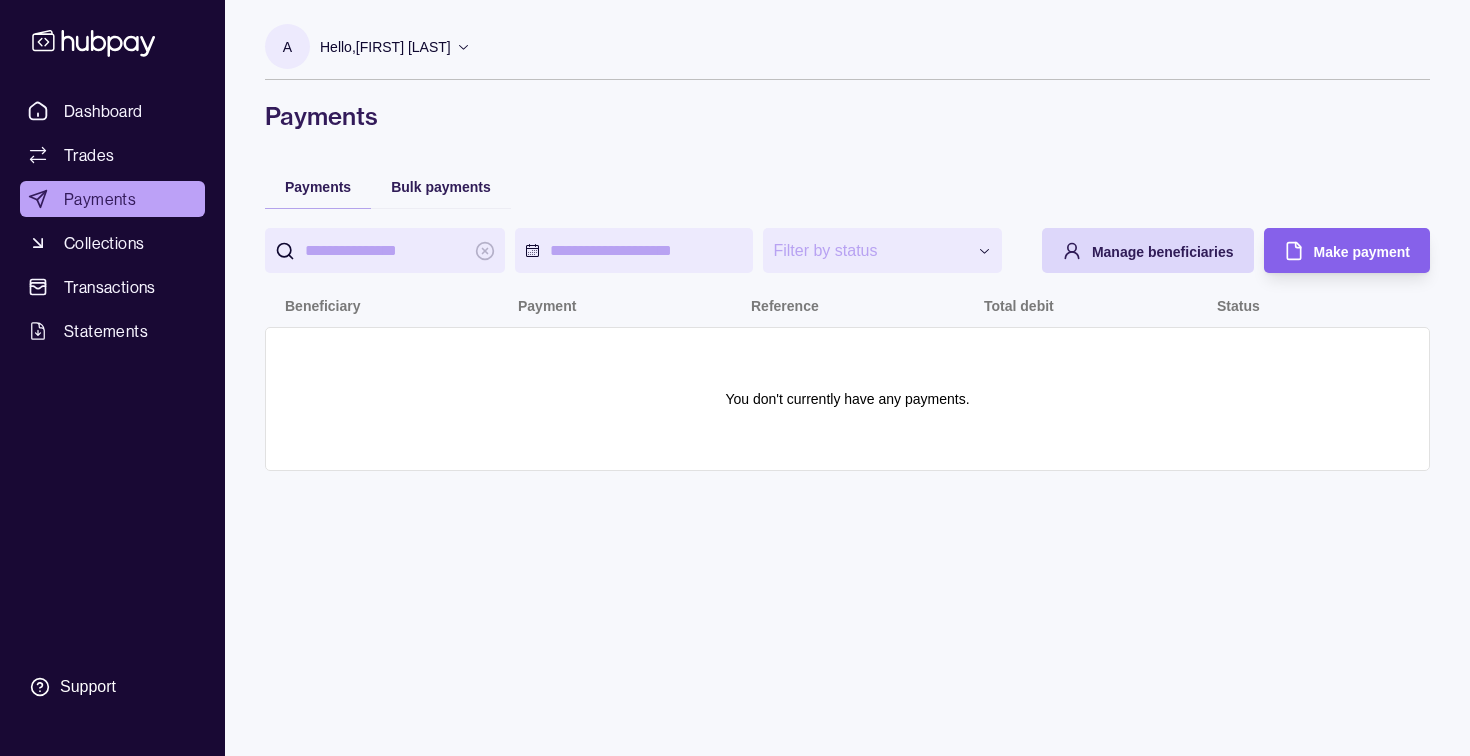 click on "Hello,  [FIRST] [LAST]" at bounding box center (385, 47) 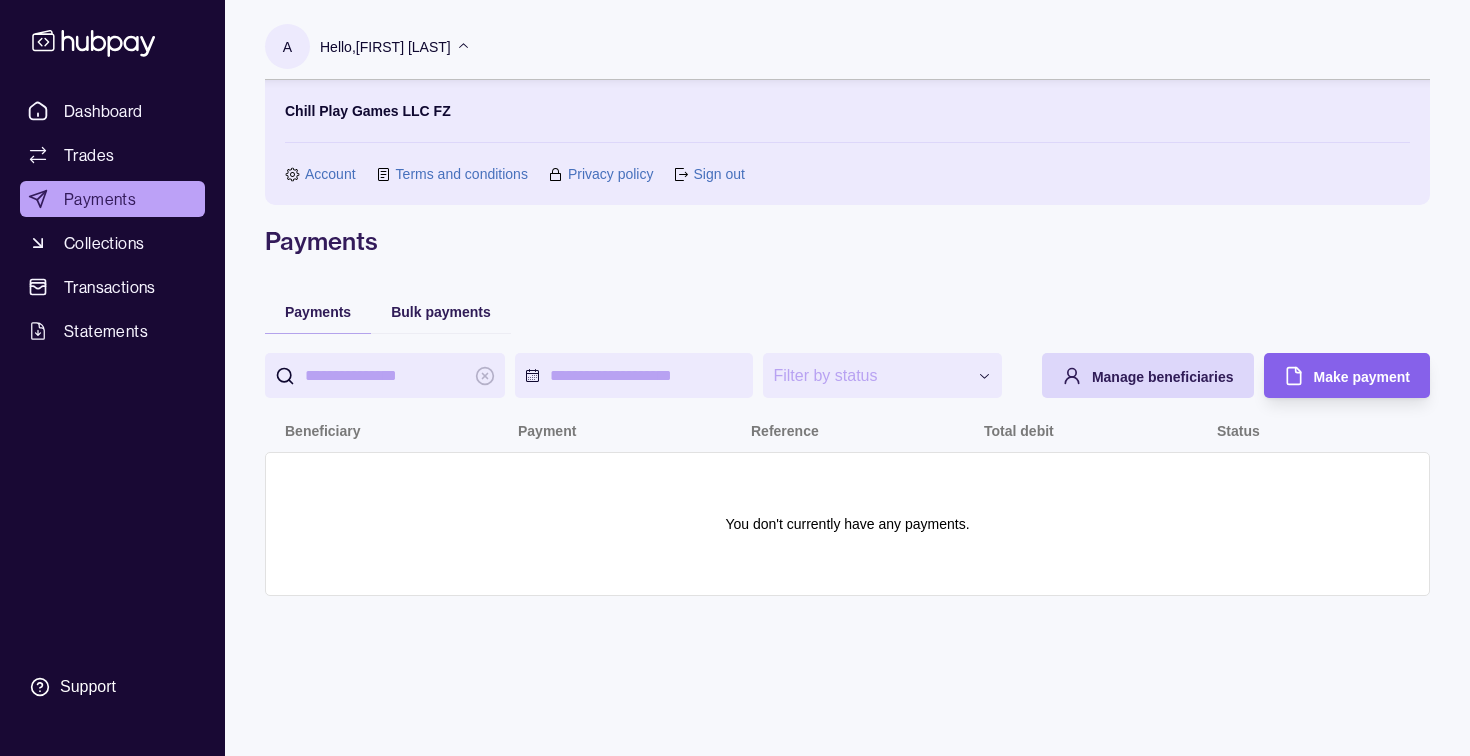 click on "Account" at bounding box center (330, 174) 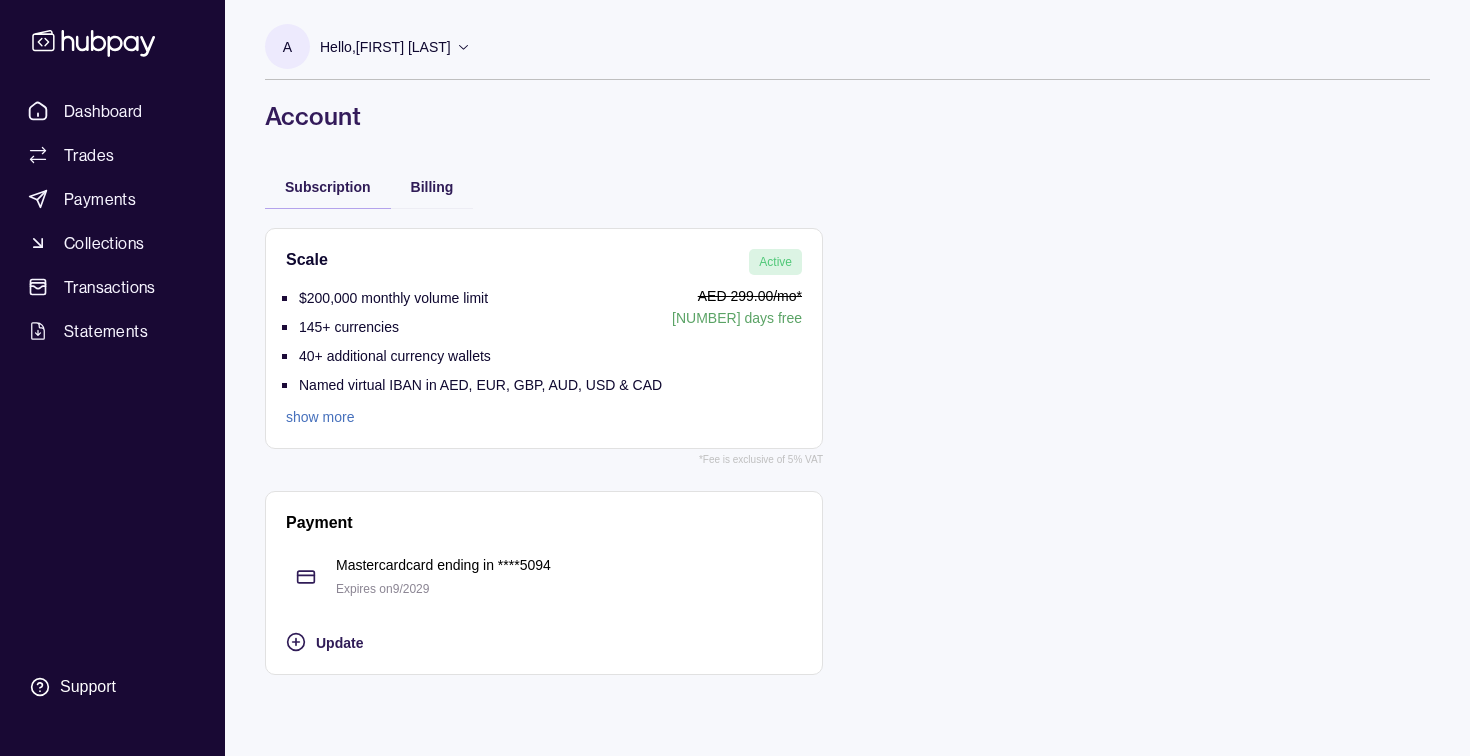 click on "Hello,  [FIRST] [LAST]" at bounding box center (395, 47) 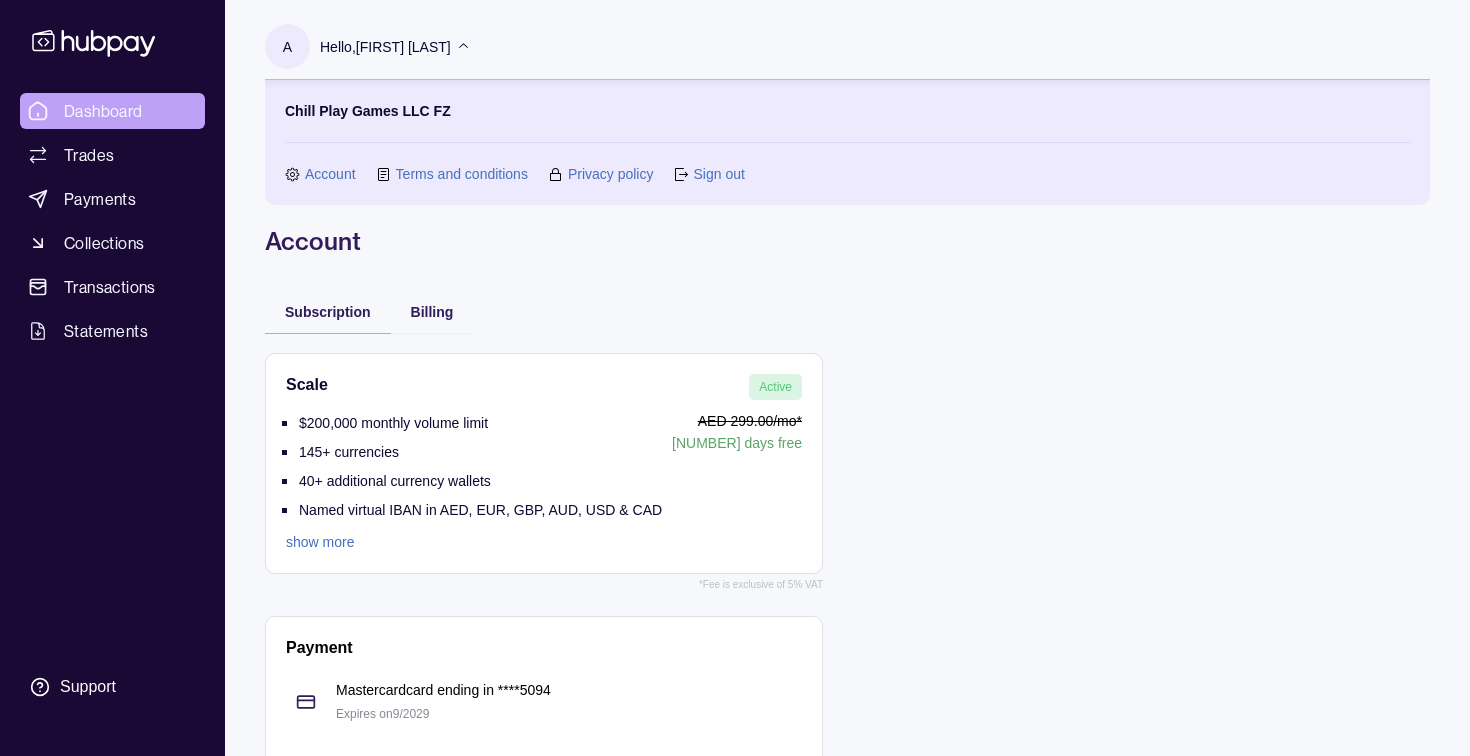 click on "Dashboard" at bounding box center [103, 111] 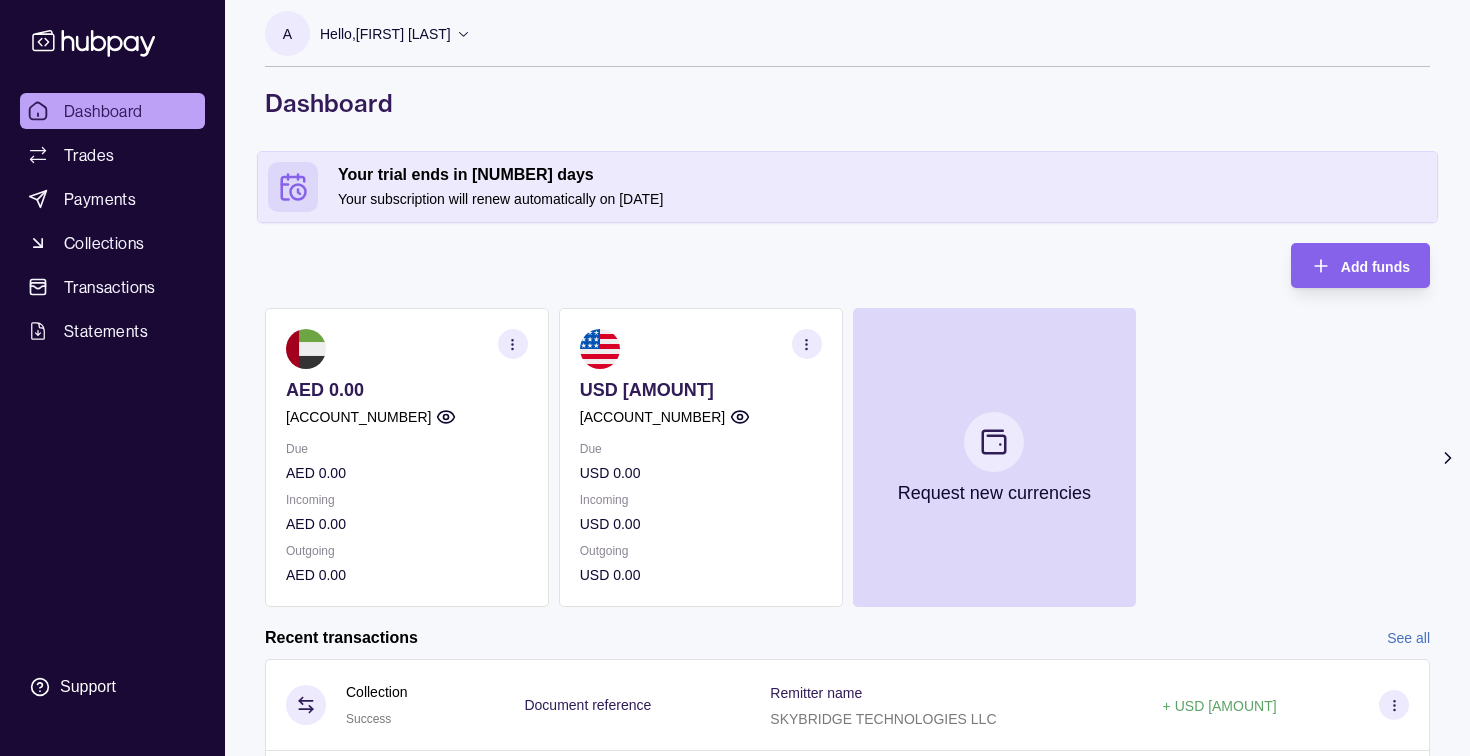scroll, scrollTop: 0, scrollLeft: 0, axis: both 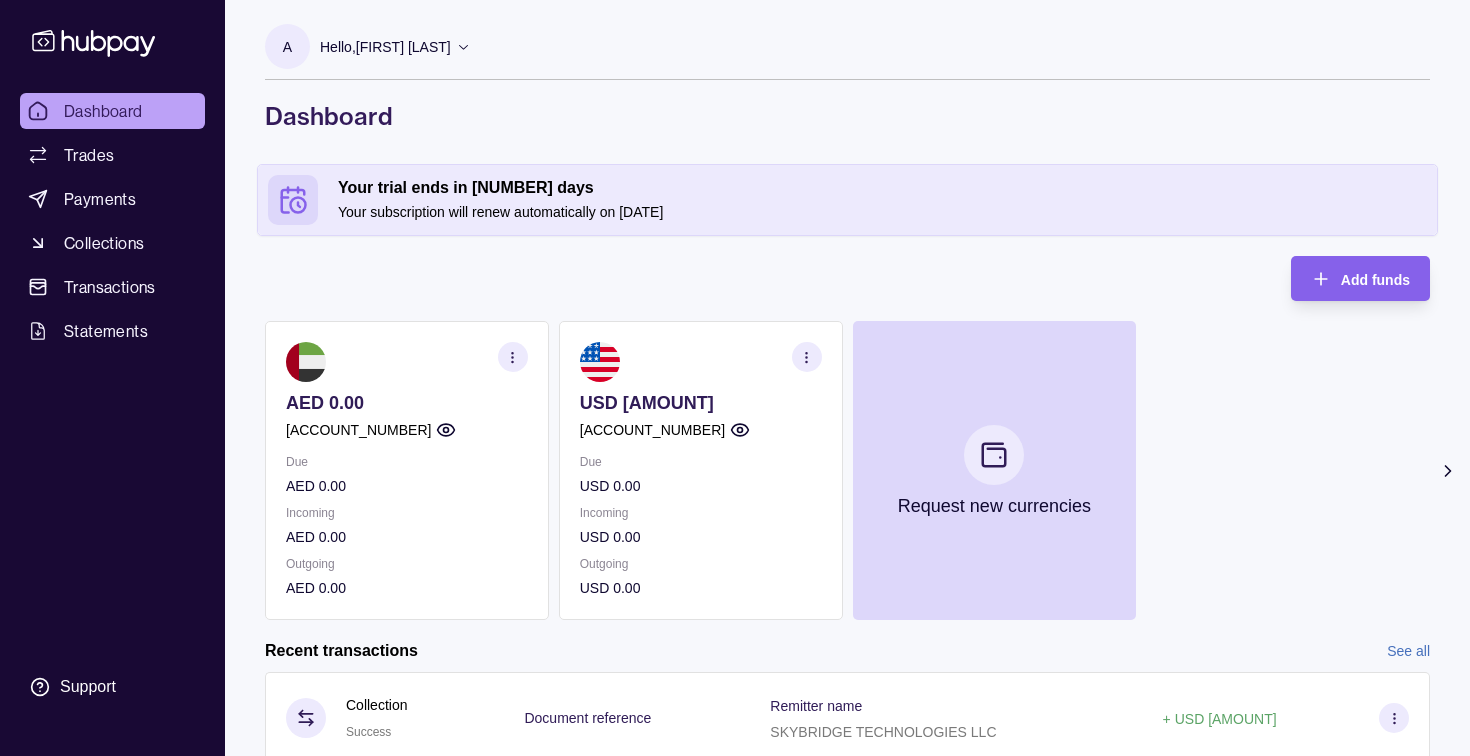 click 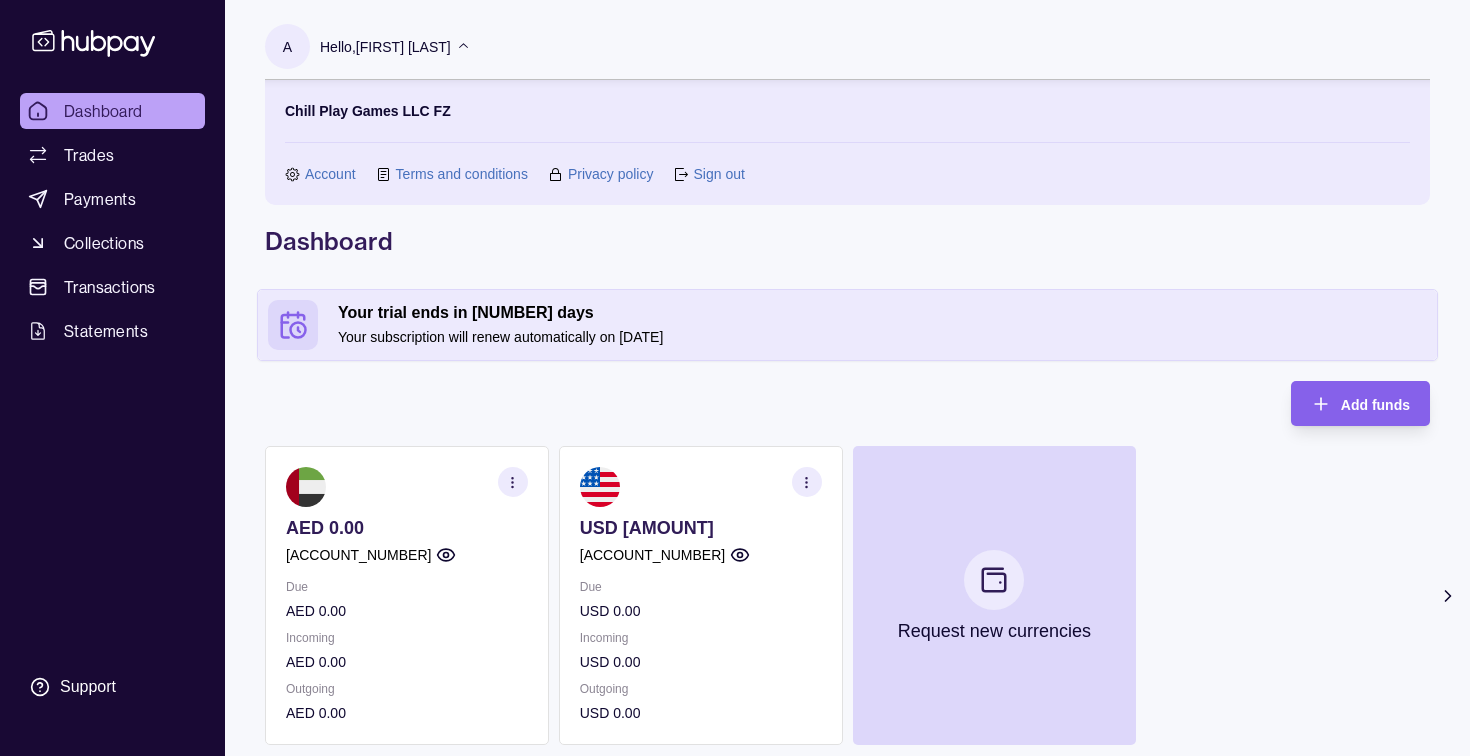 click on "Account" at bounding box center (330, 174) 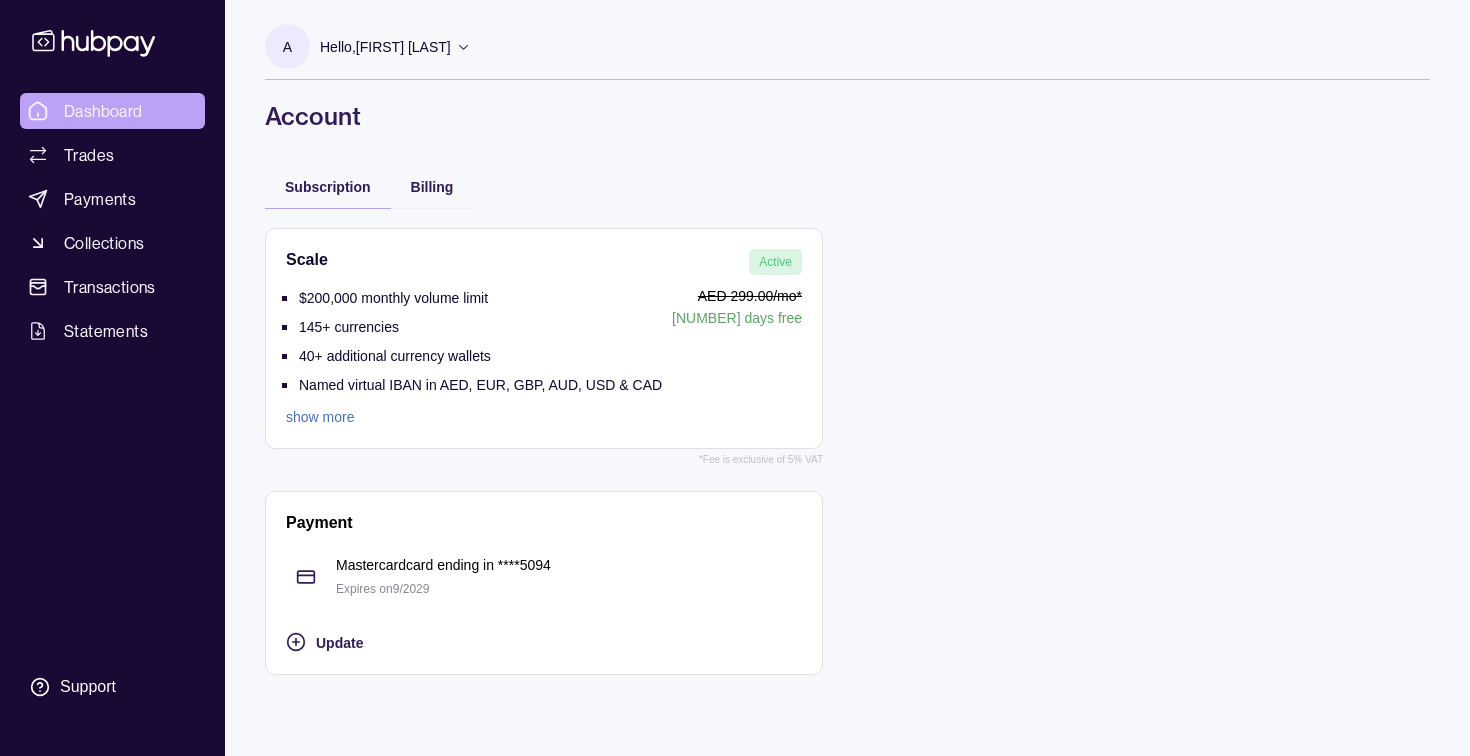 click on "Dashboard" at bounding box center [103, 111] 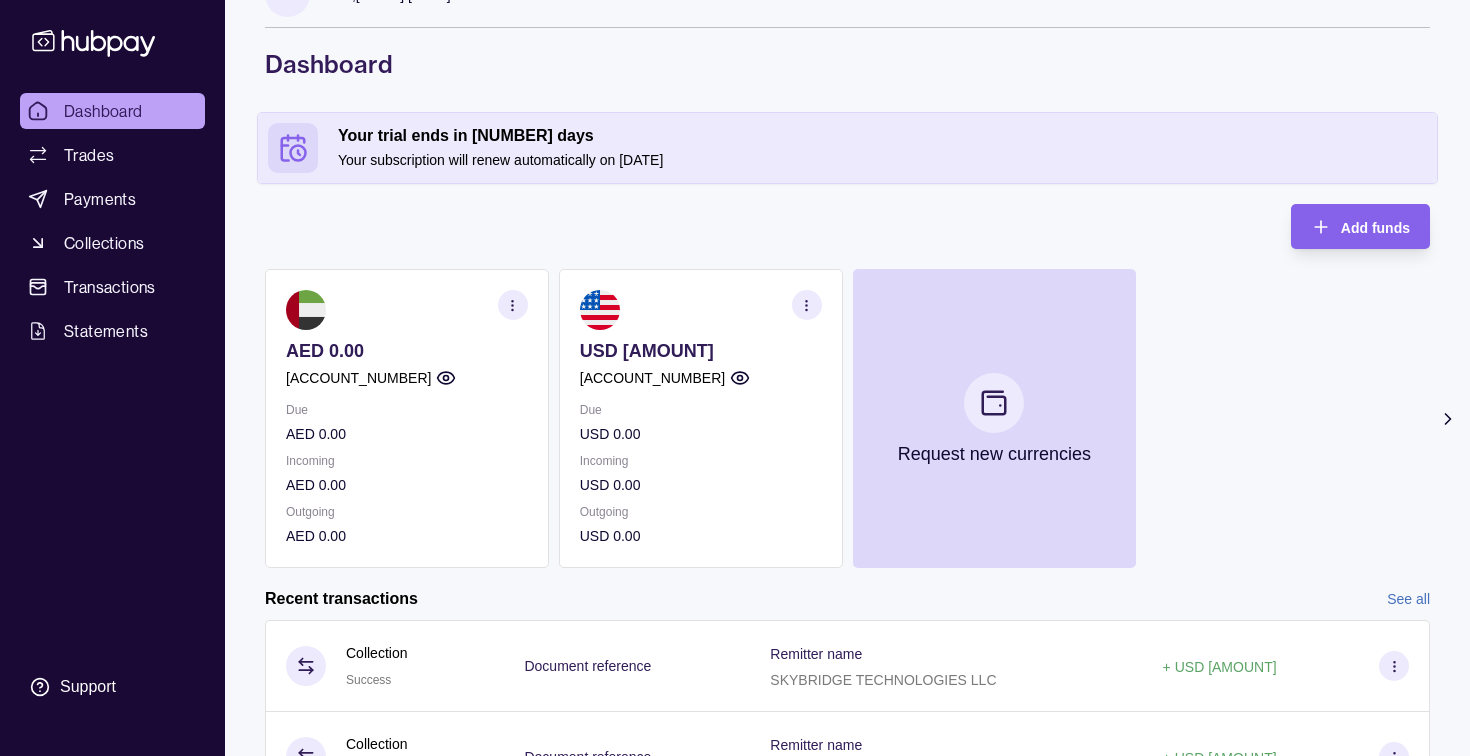 scroll, scrollTop: 0, scrollLeft: 0, axis: both 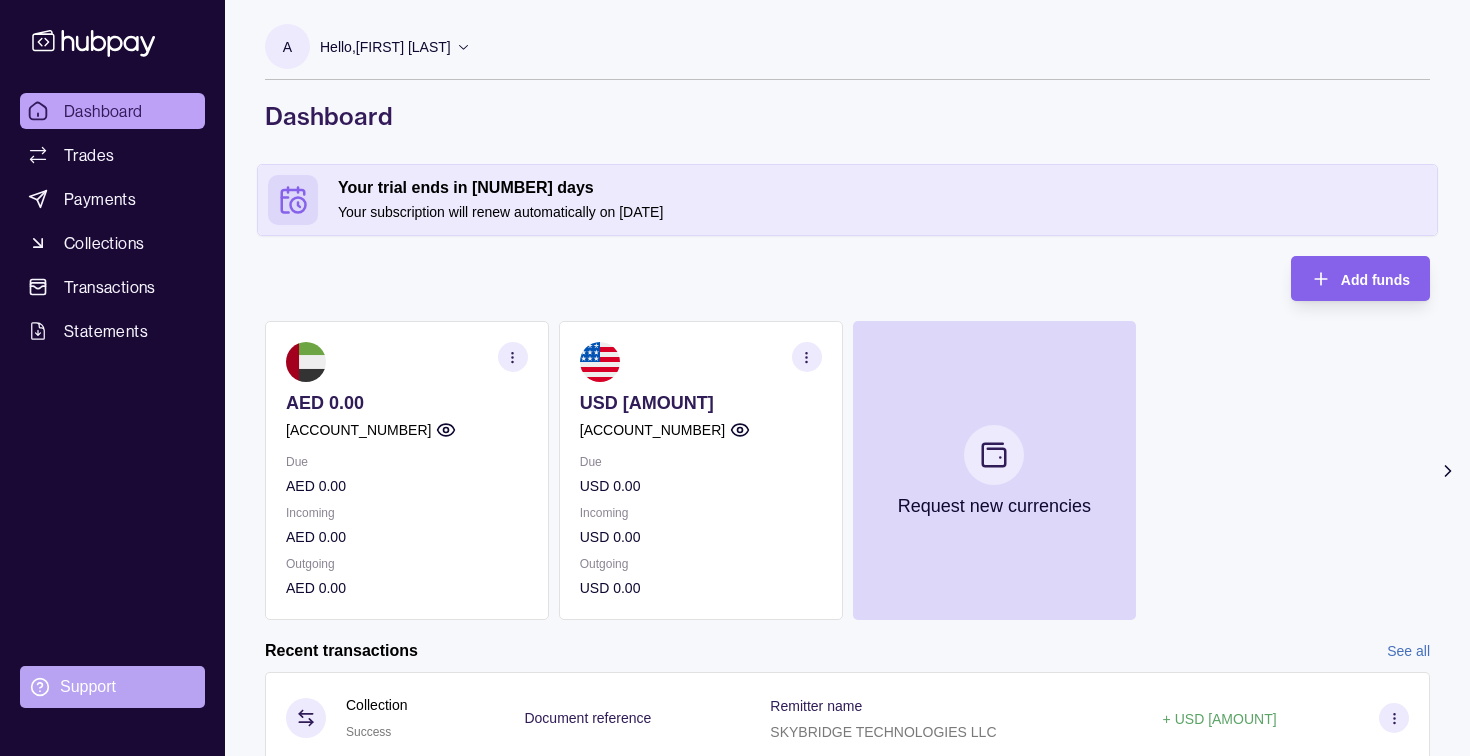 click on "Support" at bounding box center (88, 687) 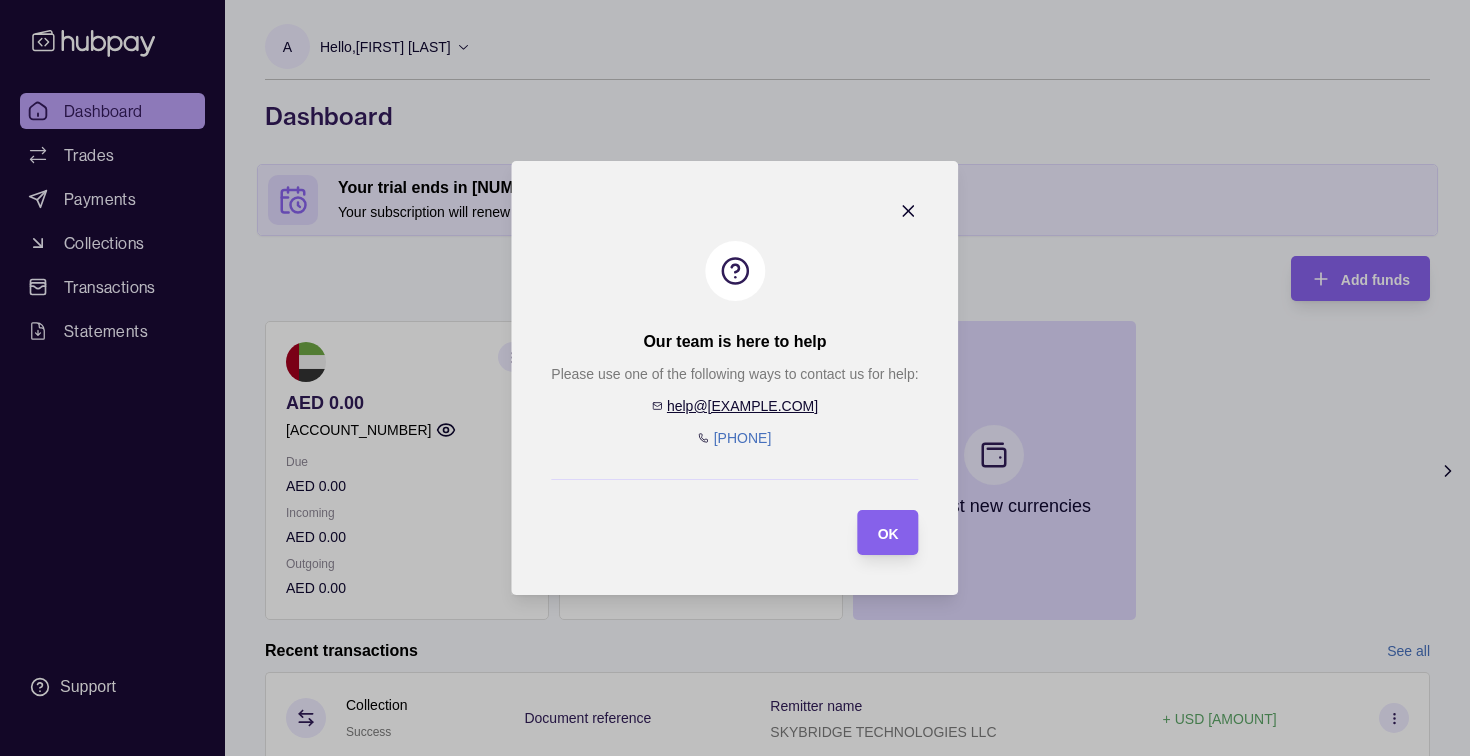 drag, startPoint x: 801, startPoint y: 438, endPoint x: 698, endPoint y: 442, distance: 103.077644 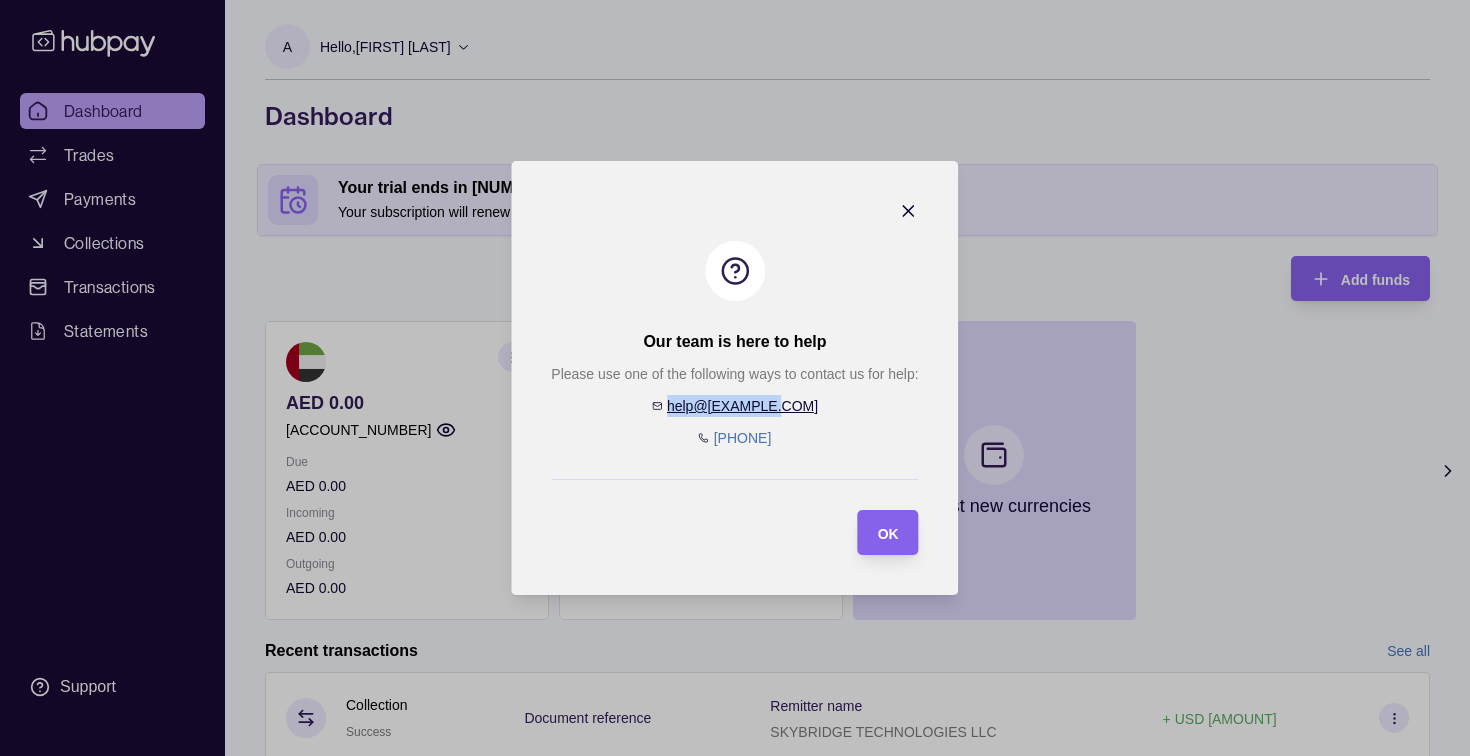 drag, startPoint x: 797, startPoint y: 405, endPoint x: 688, endPoint y: 404, distance: 109.004585 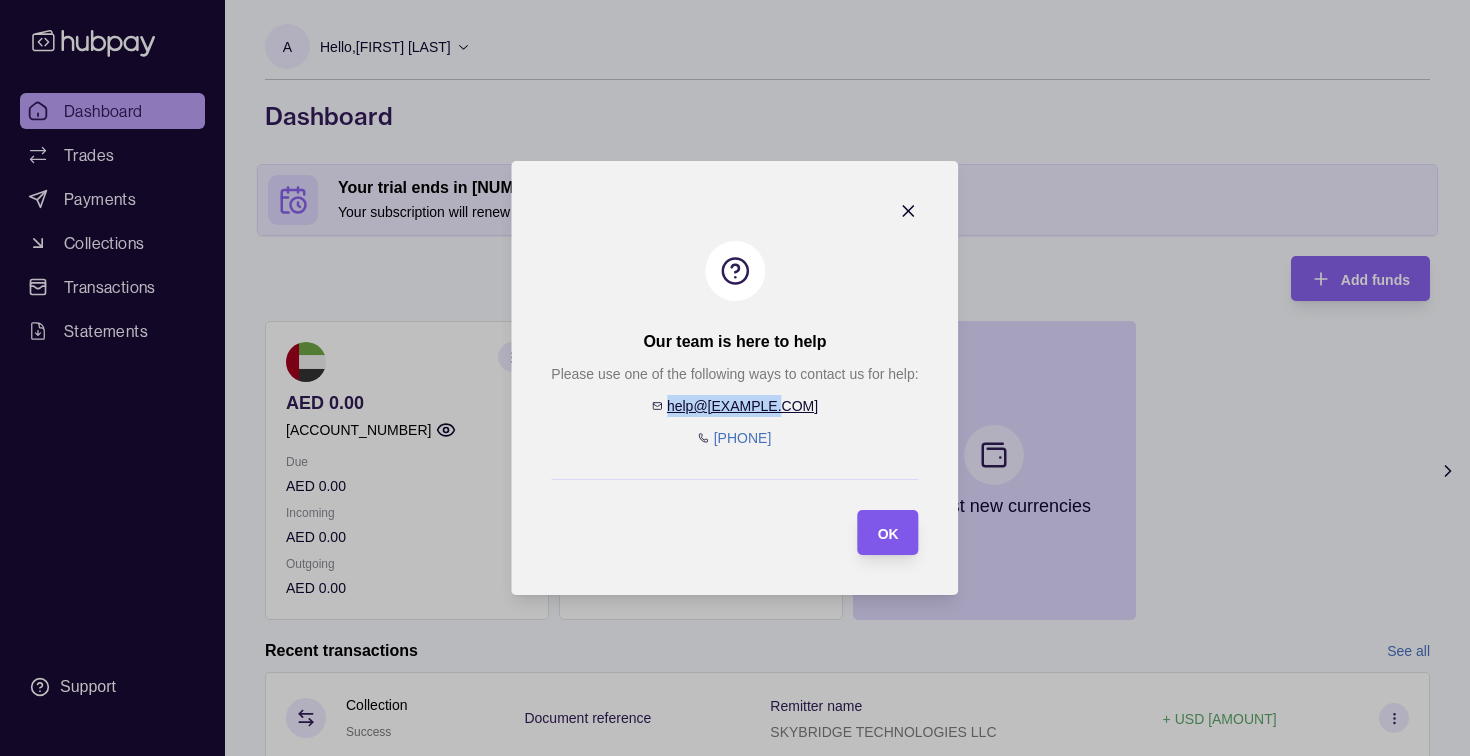 copy on "help@[EXAMPLE.COM]" 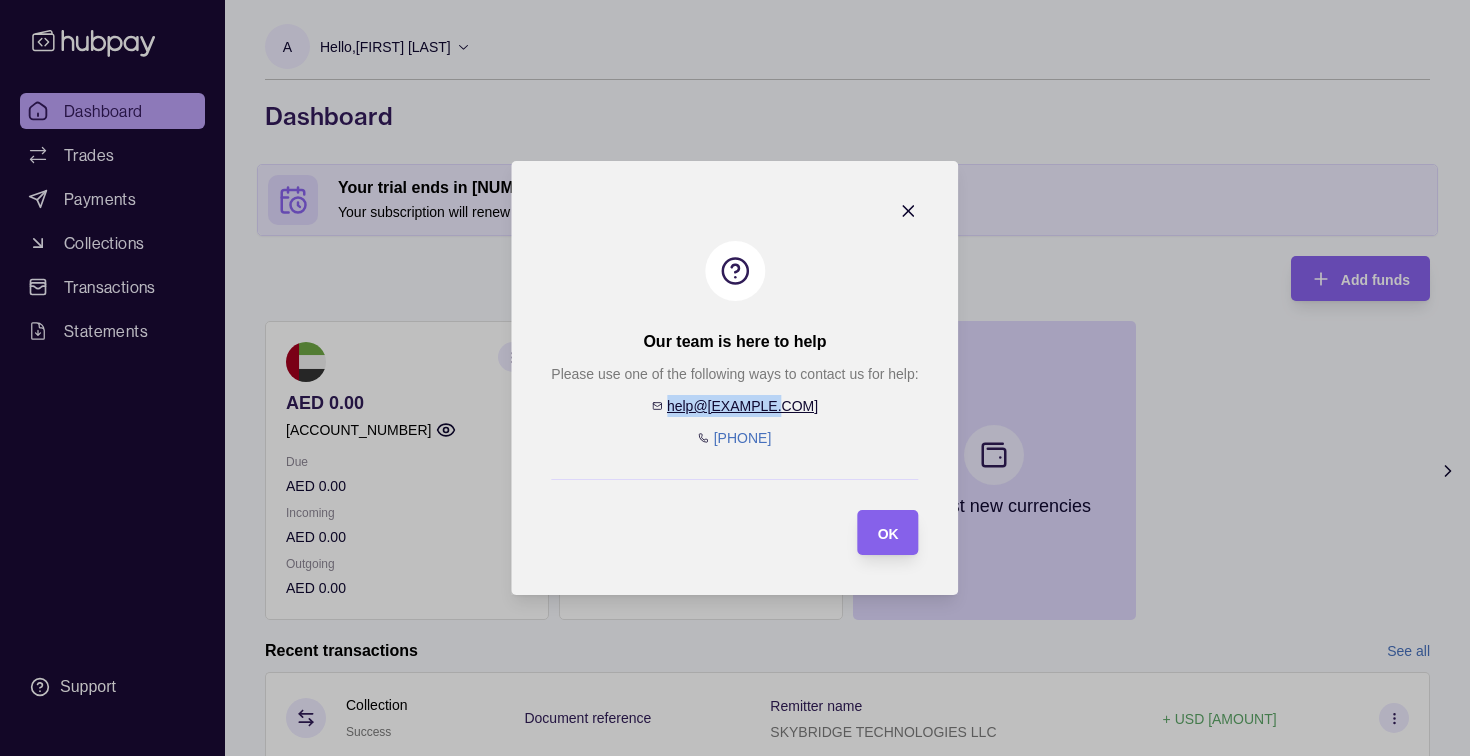 click 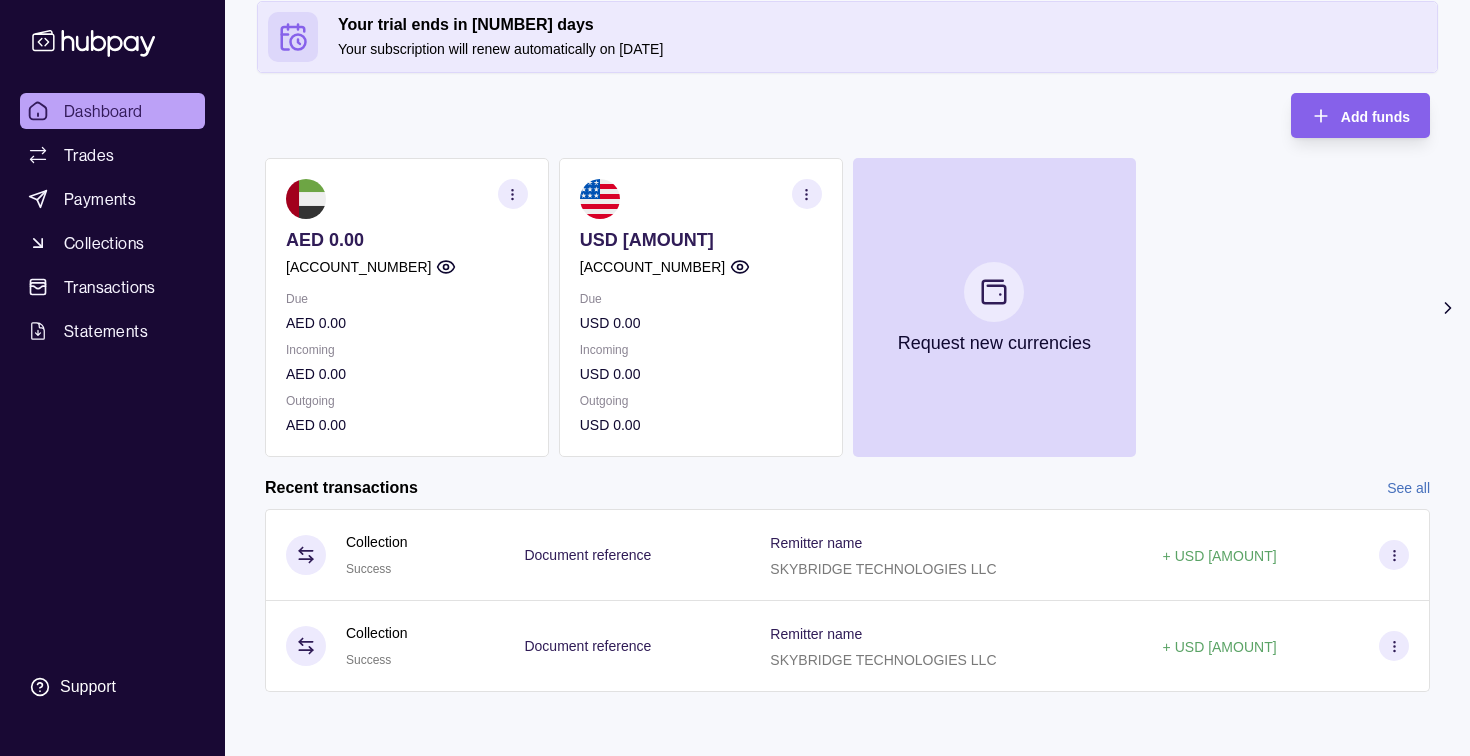 scroll, scrollTop: 0, scrollLeft: 0, axis: both 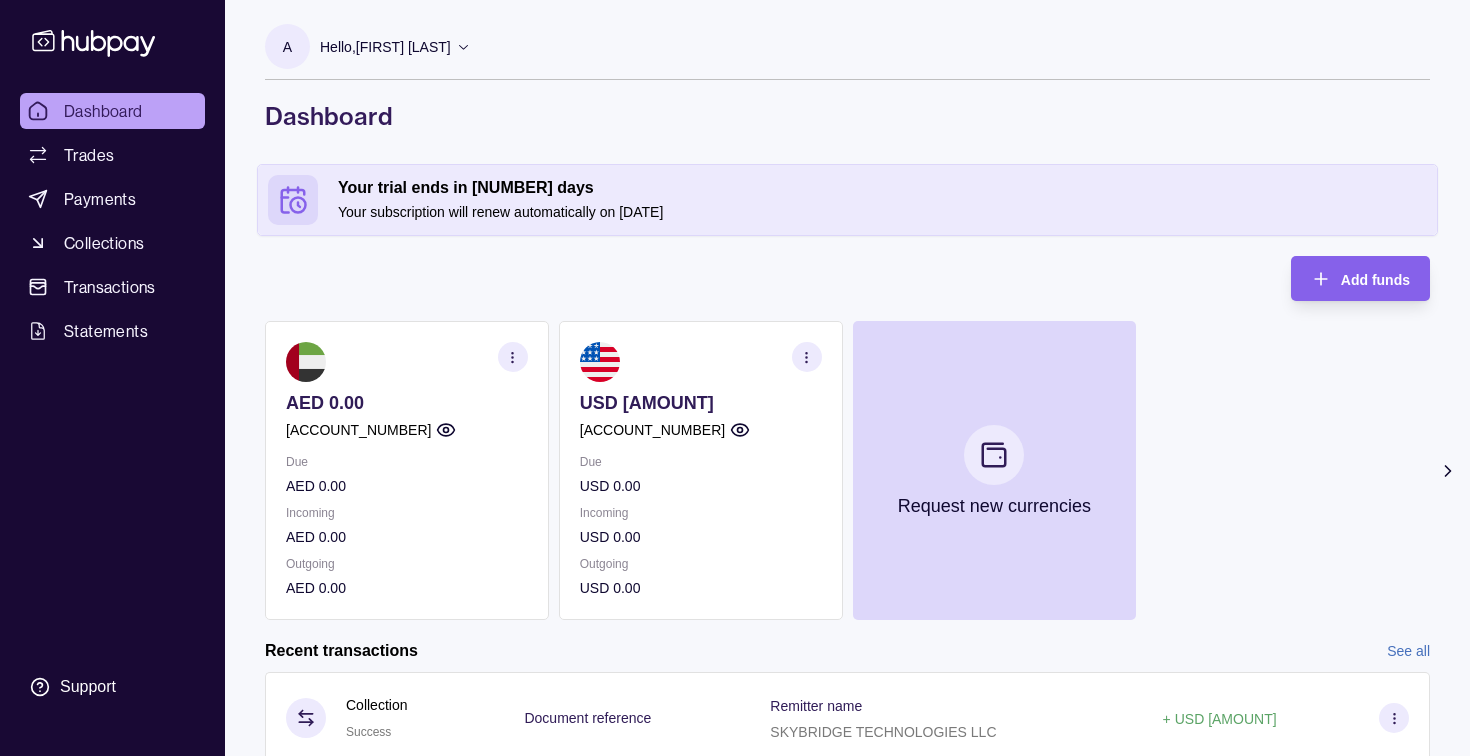 click on "Hello,  [FIRST] [LAST]" at bounding box center (385, 47) 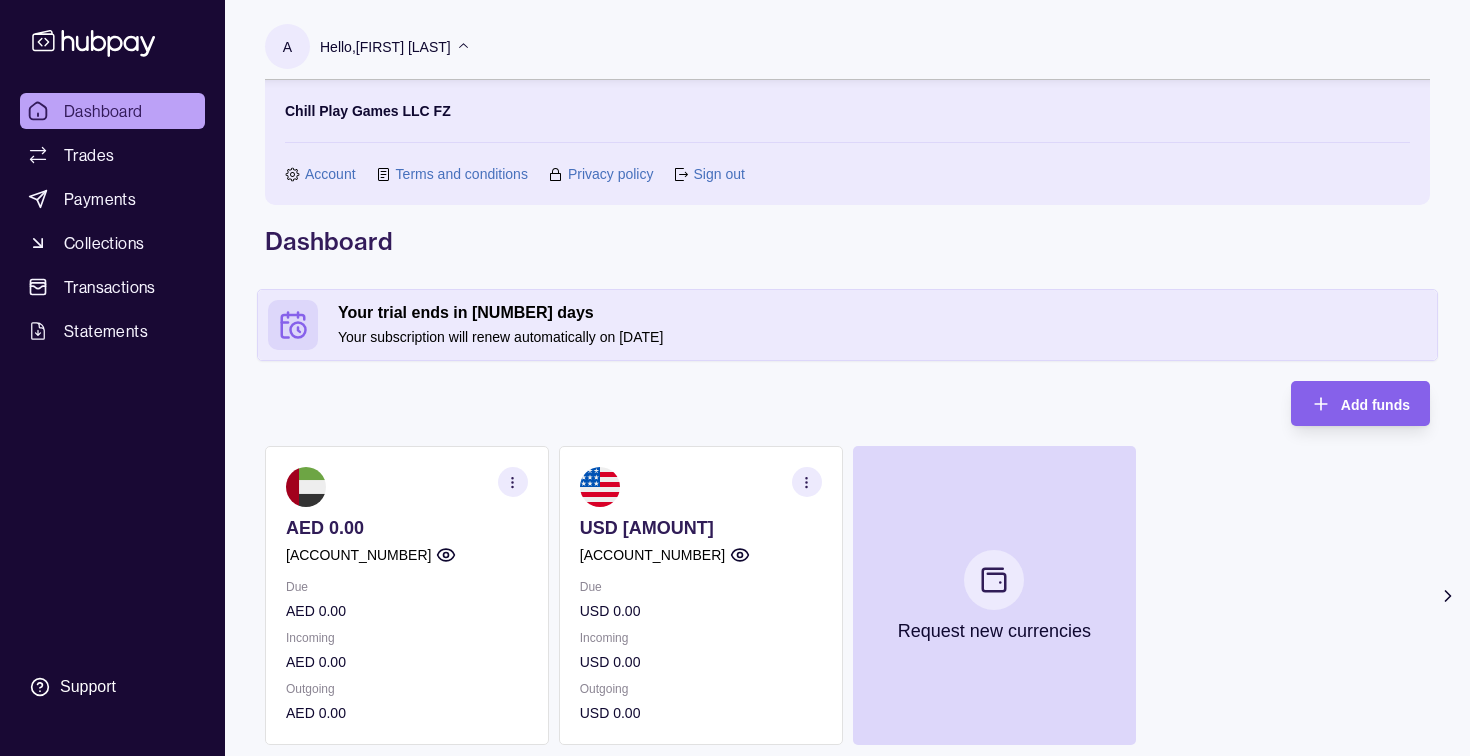 click on "Sign out" at bounding box center (718, 174) 